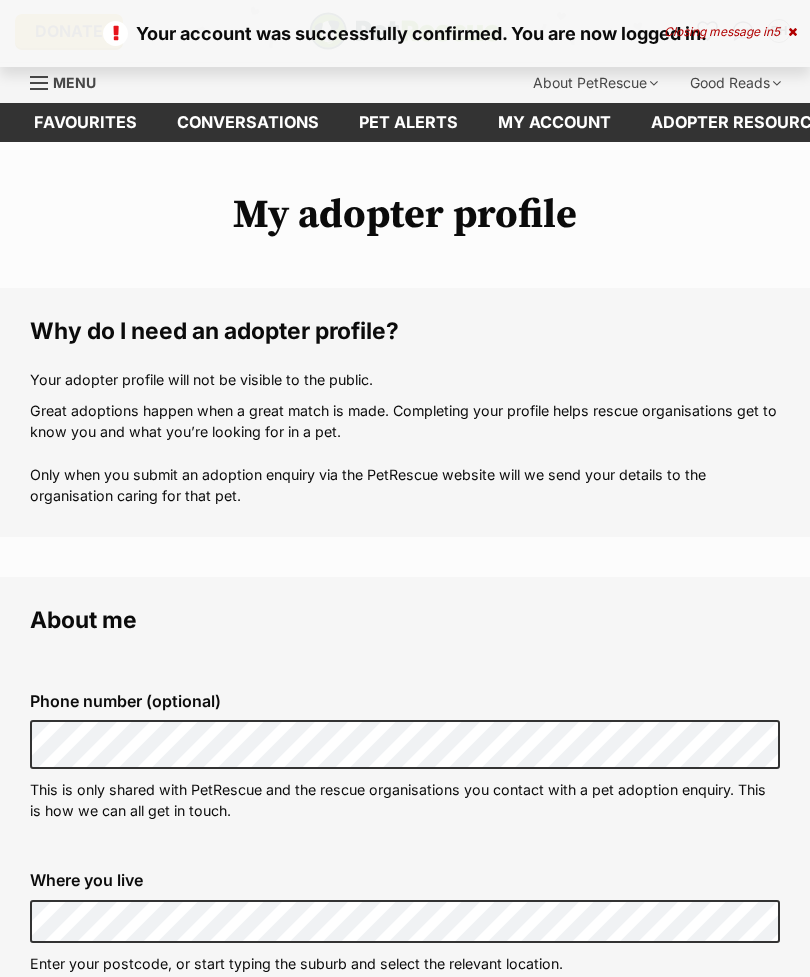 scroll, scrollTop: 0, scrollLeft: 0, axis: both 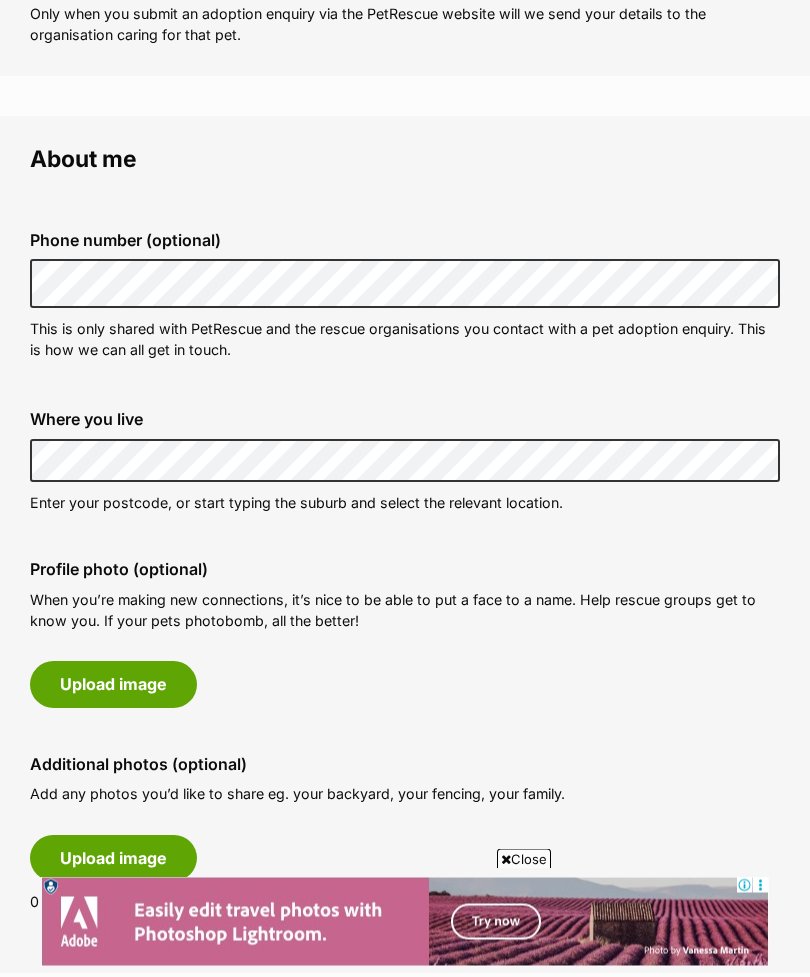 click on "Upload image" at bounding box center (113, 685) 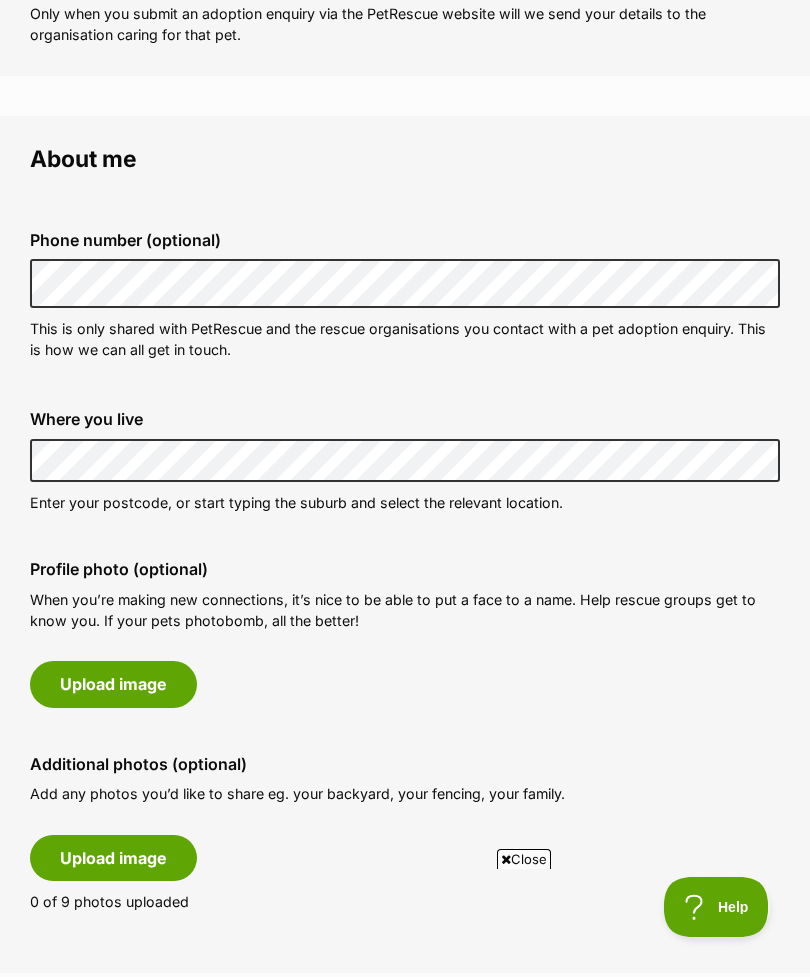 scroll, scrollTop: 0, scrollLeft: 0, axis: both 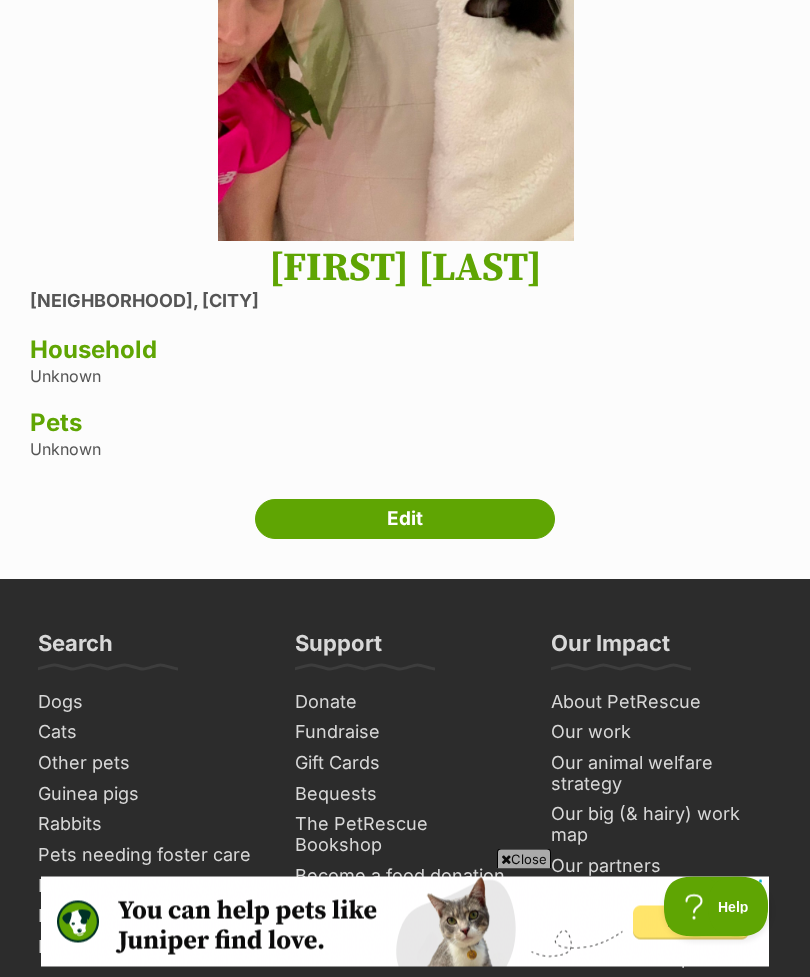 click on "Edit" at bounding box center [405, 520] 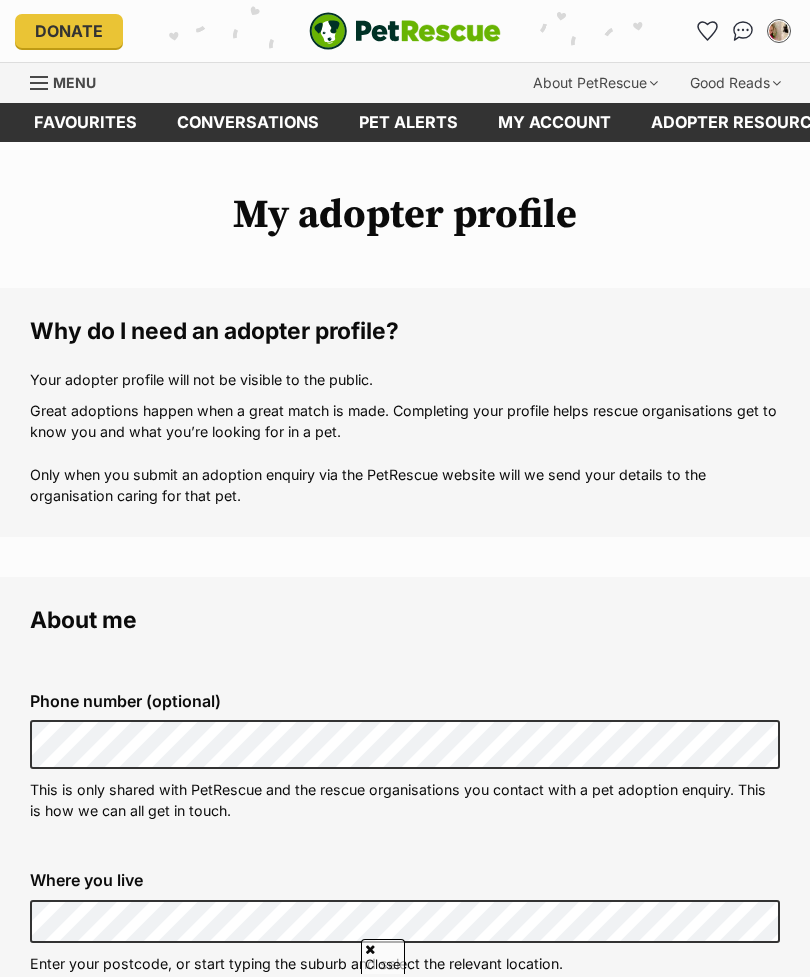 scroll, scrollTop: 546, scrollLeft: 0, axis: vertical 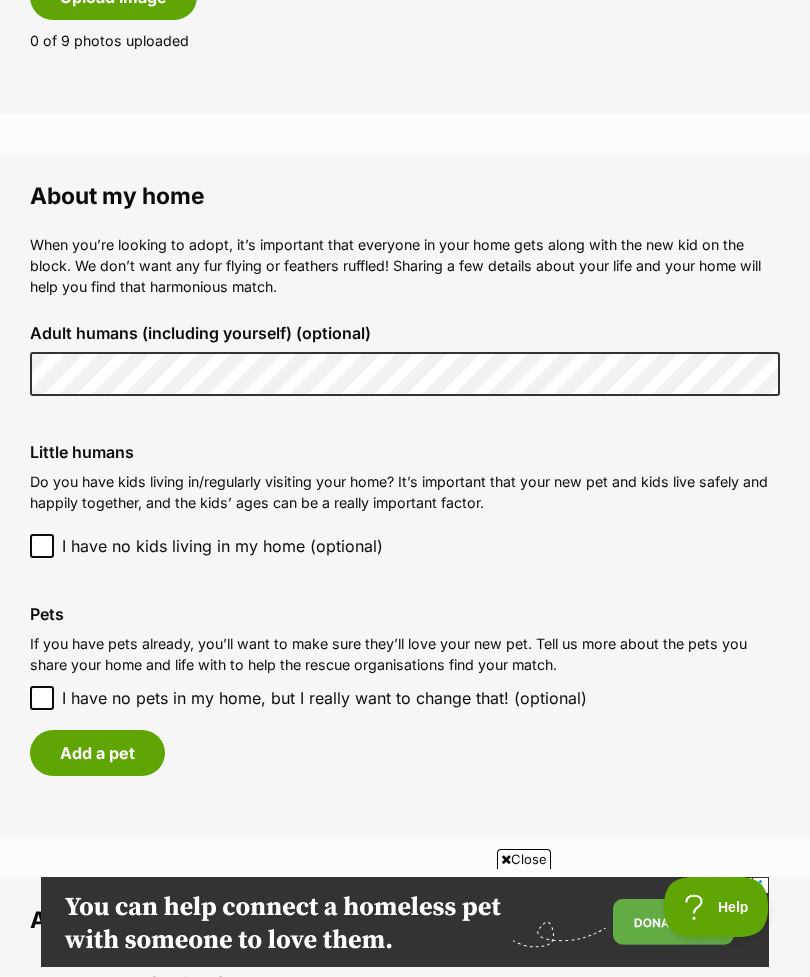click on "I have no pets in my home, but I really want to change that! (optional)" at bounding box center (42, 698) 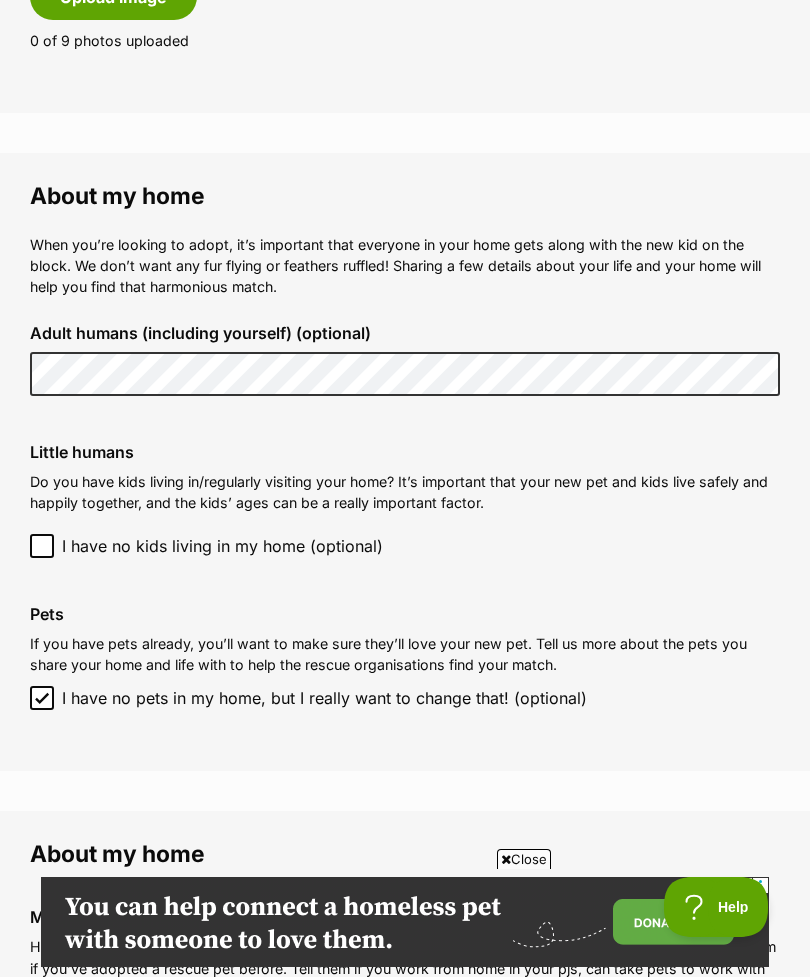 click on "I have no pets in my home, but I really want to change that! (optional)" at bounding box center (405, 698) 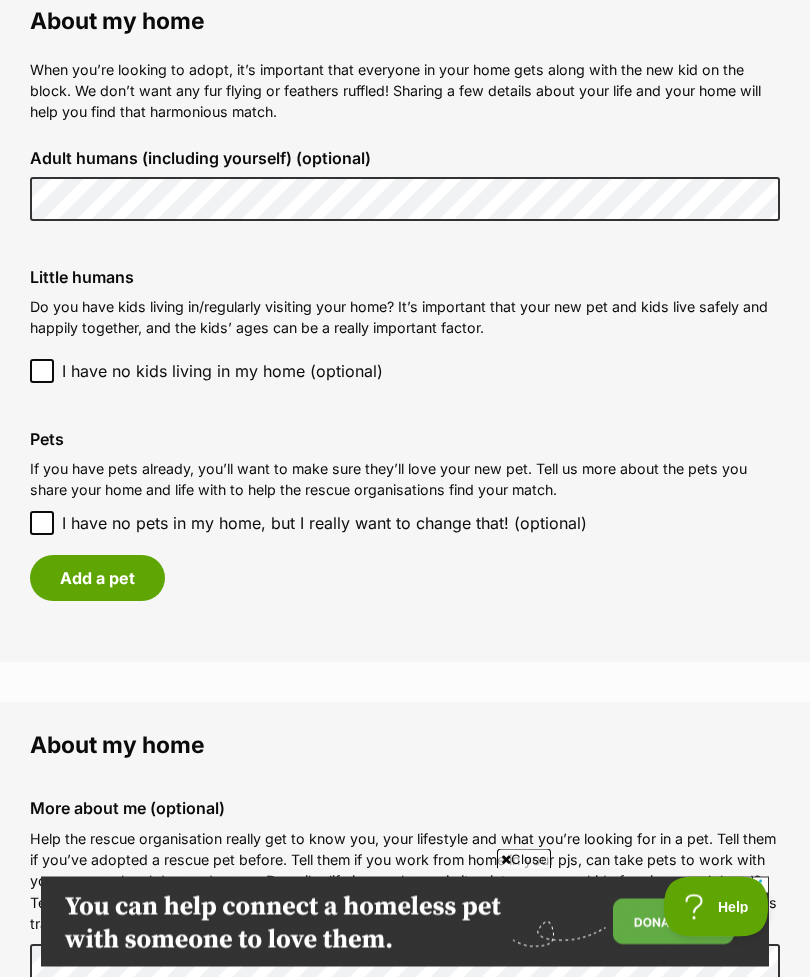 scroll, scrollTop: 1770, scrollLeft: 0, axis: vertical 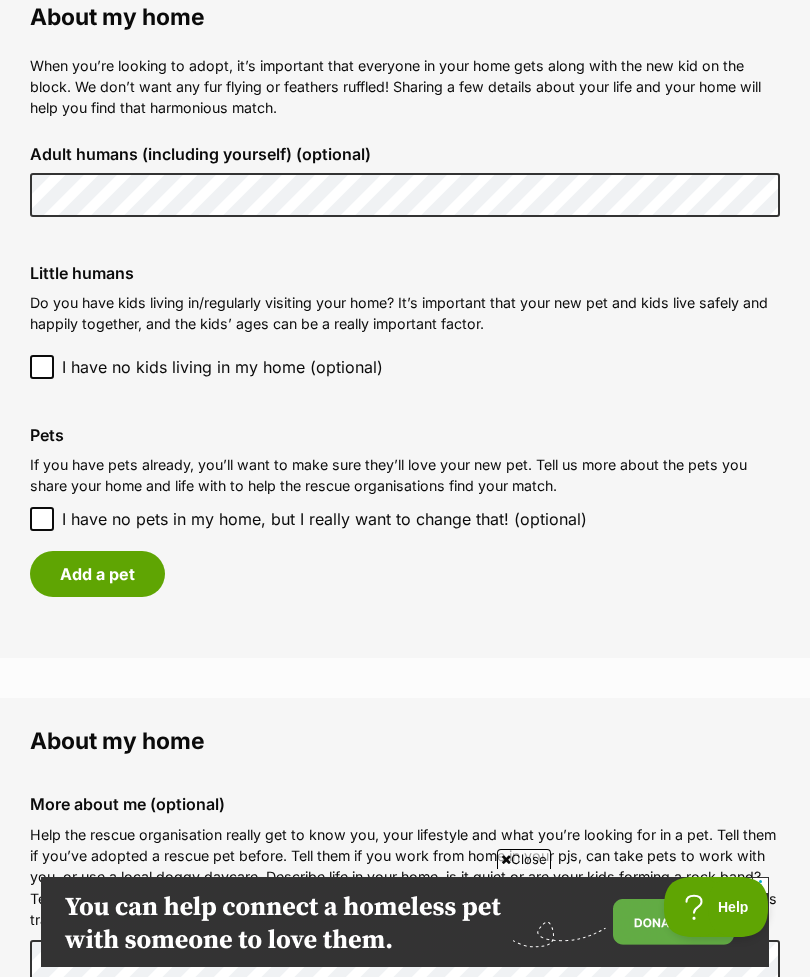 click on "Add a pet" at bounding box center (97, 574) 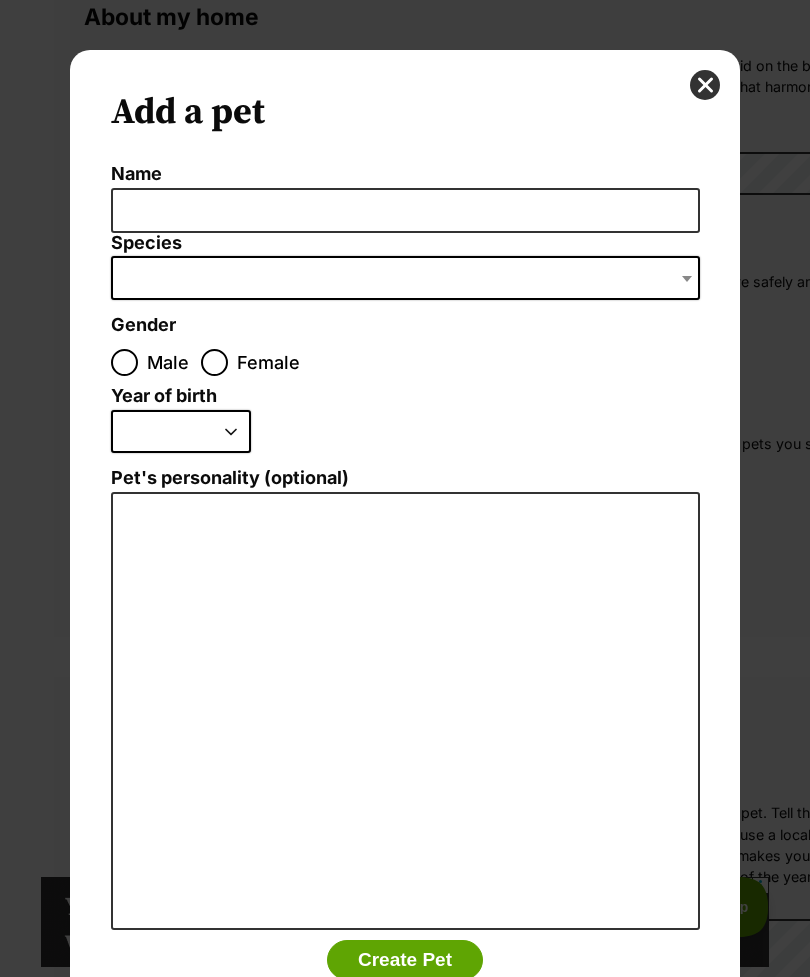 scroll, scrollTop: 0, scrollLeft: 0, axis: both 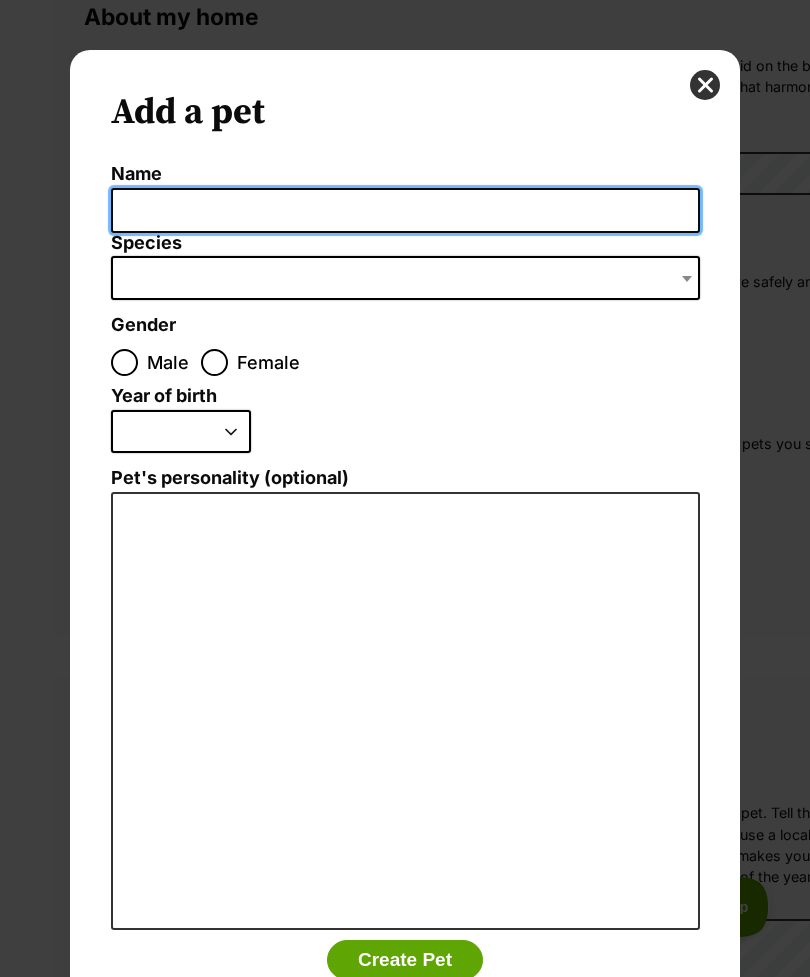 click on "Name" at bounding box center [405, 210] 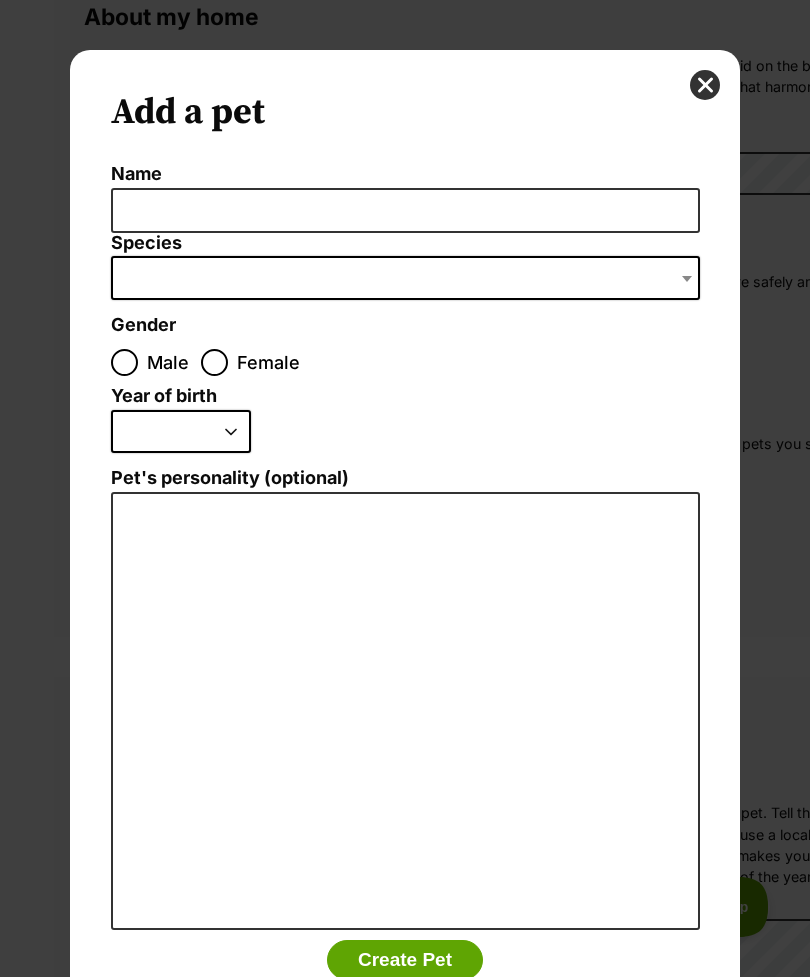 click at bounding box center [405, 278] 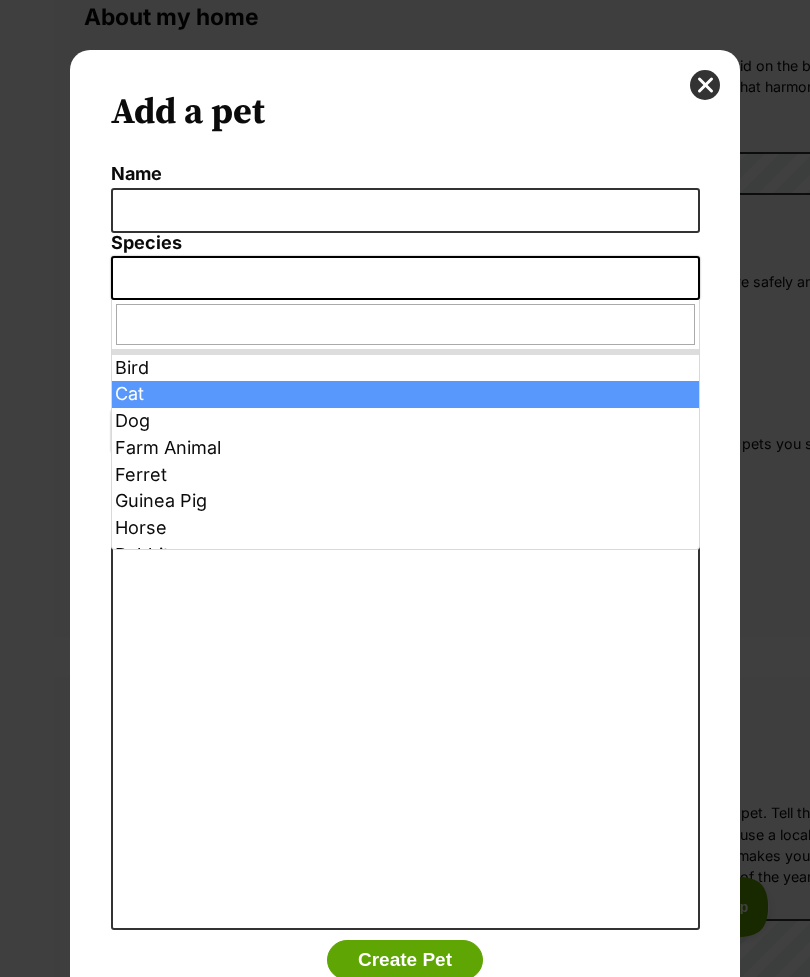 select on "2" 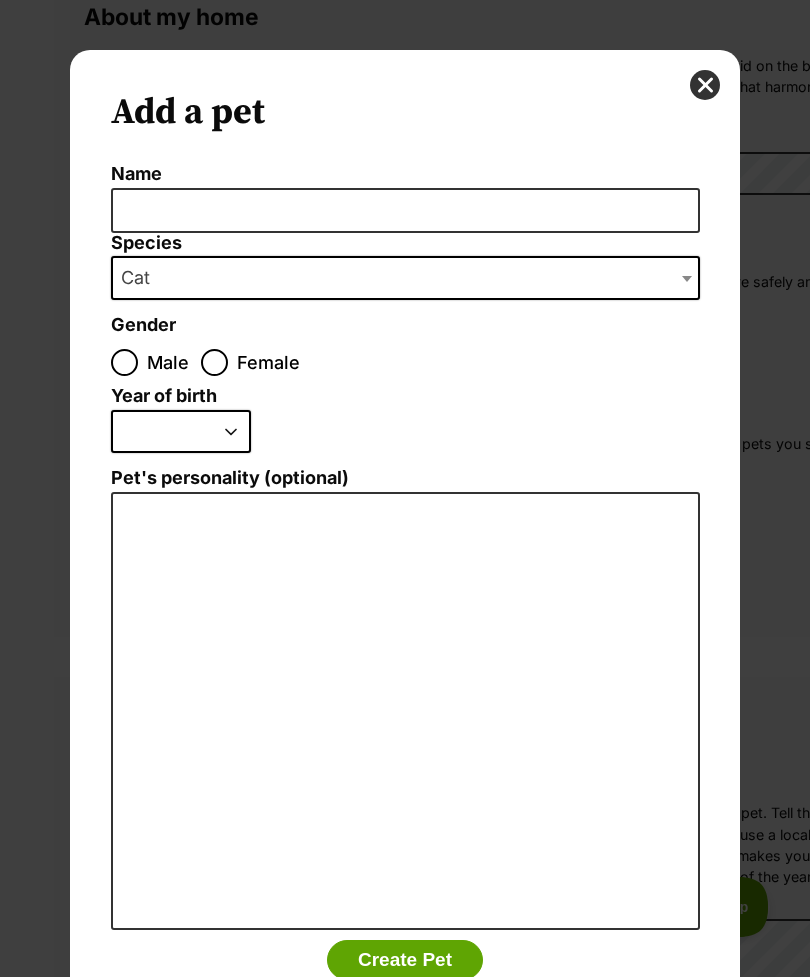 click on "Male" at bounding box center [124, 362] 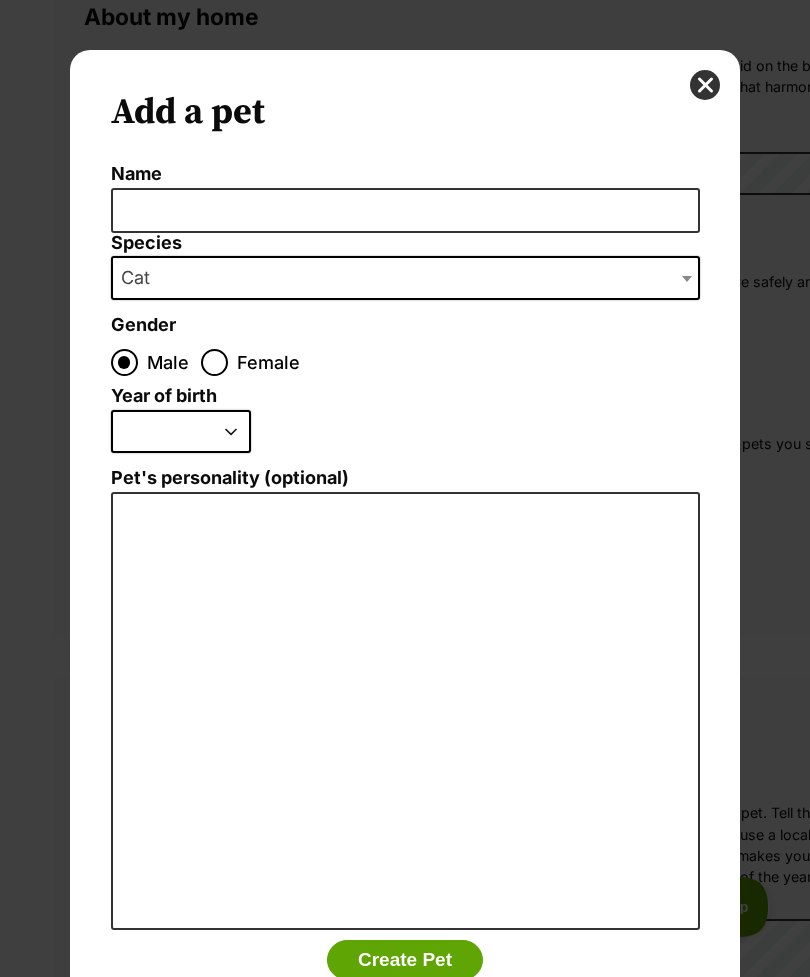 click on "2025
2024
2023
2022
2021
2020
2019
2018
2017
2016
2015
2014
2013
2012
2011
2010
2009
2008
2007
2006
2005
2004
2003
2002
2001
2000
1999
1998
1997
1996
1995" at bounding box center [181, 432] 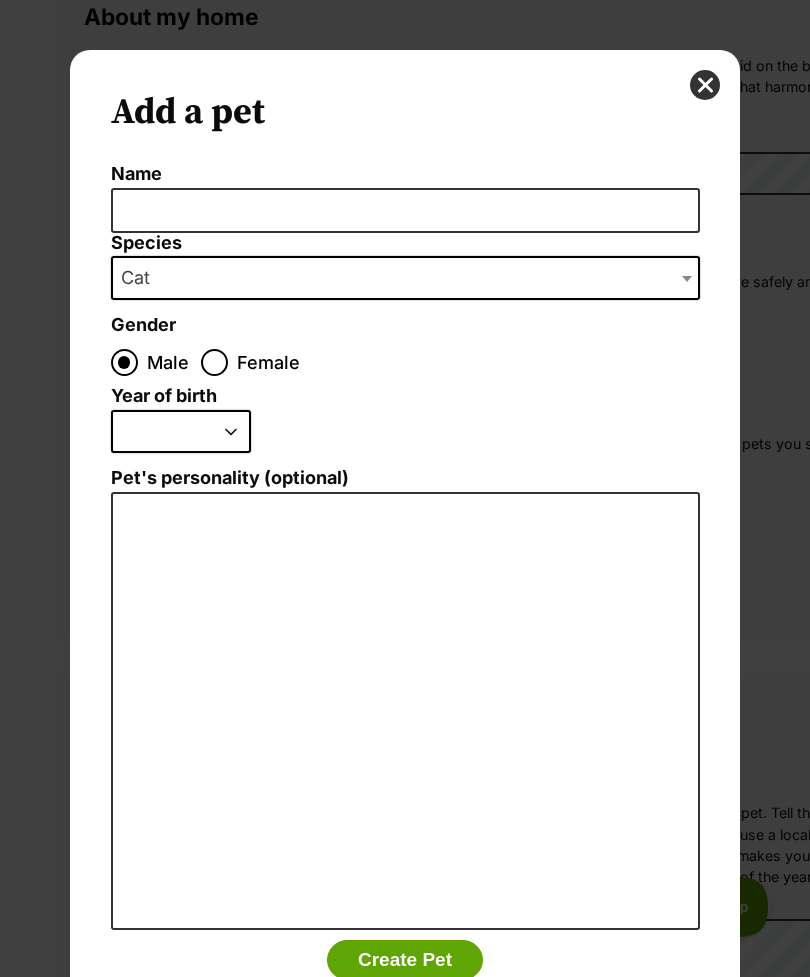select on "2020" 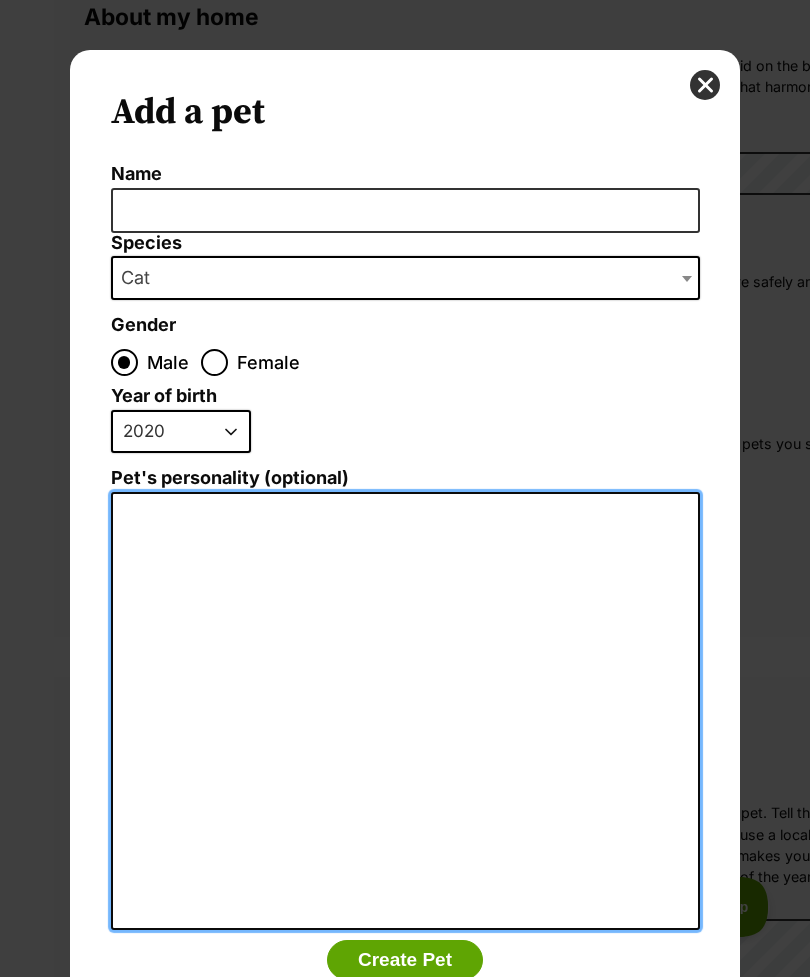 click on "Pet's personality (optional)" at bounding box center (405, 711) 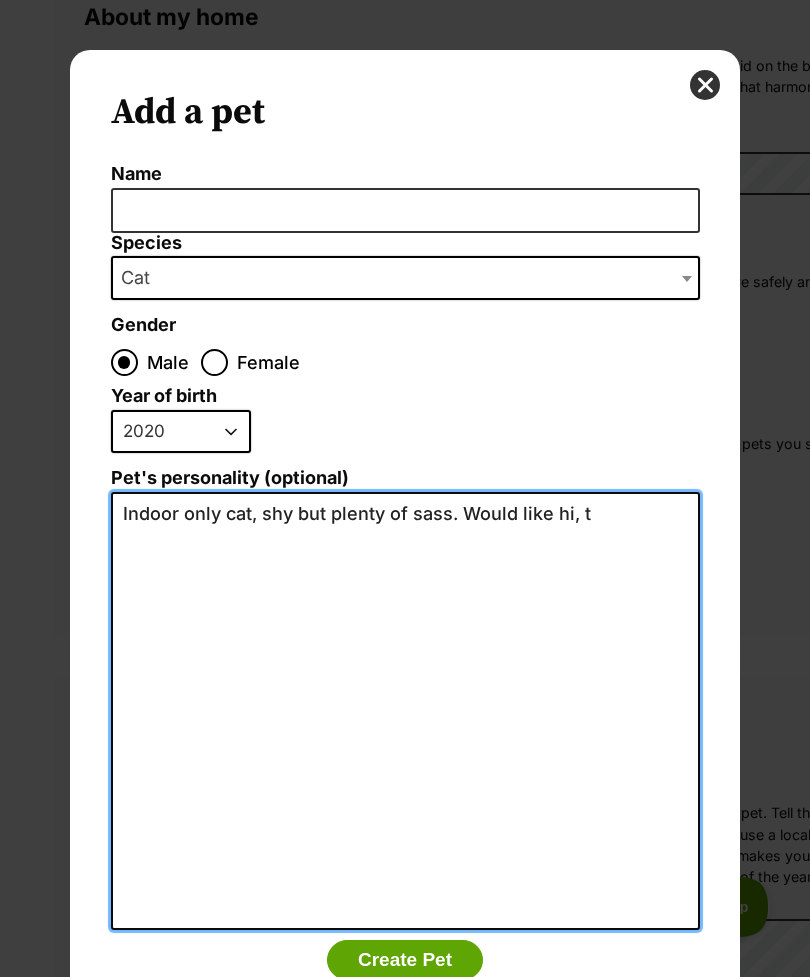 scroll, scrollTop: 0, scrollLeft: 0, axis: both 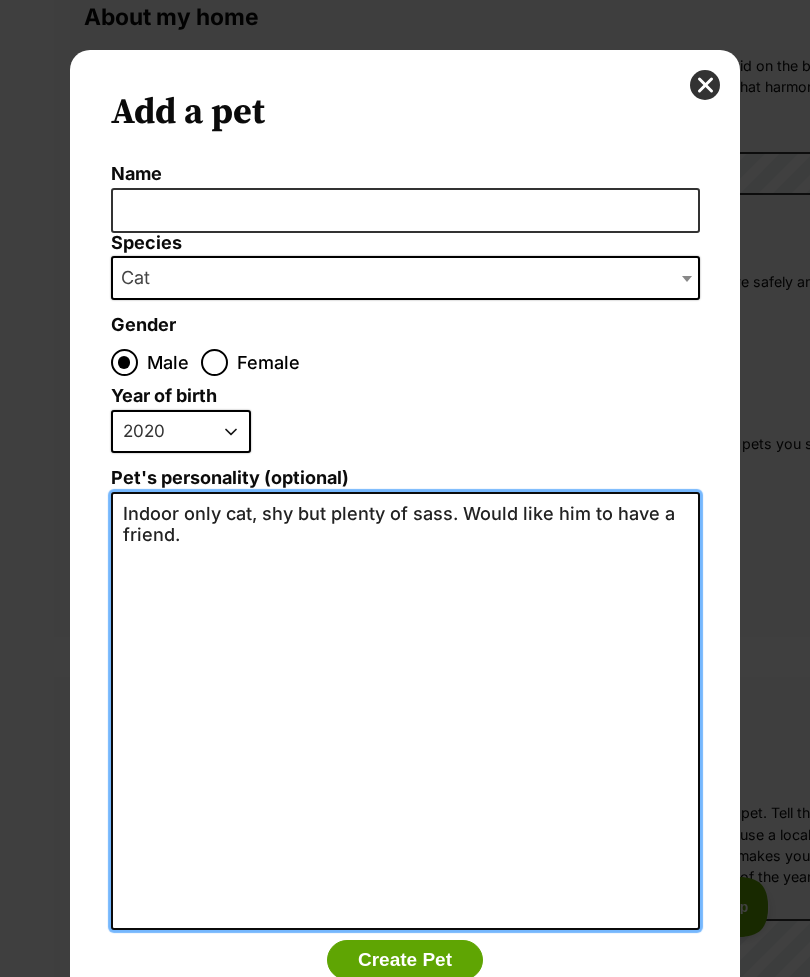 click on "Indoor only cat, shy but plenty of sass. Would like him to have a friend." at bounding box center [405, 711] 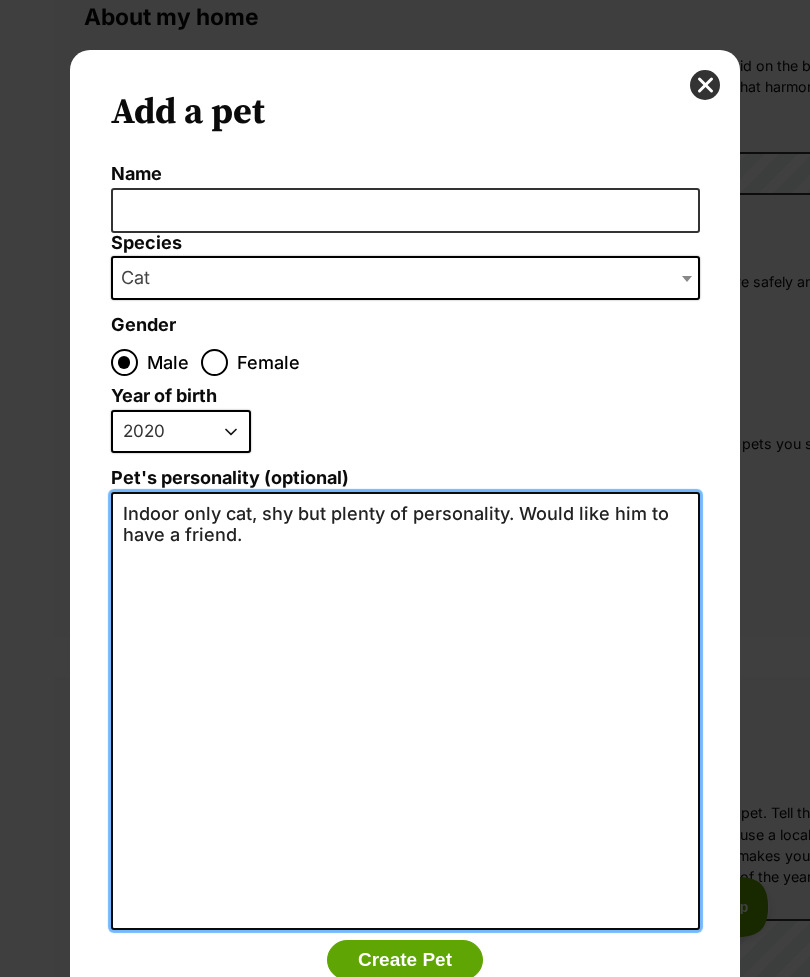 click on "Indoor only cat, shy but plenty of personality. Would like him to have a friend." at bounding box center (405, 711) 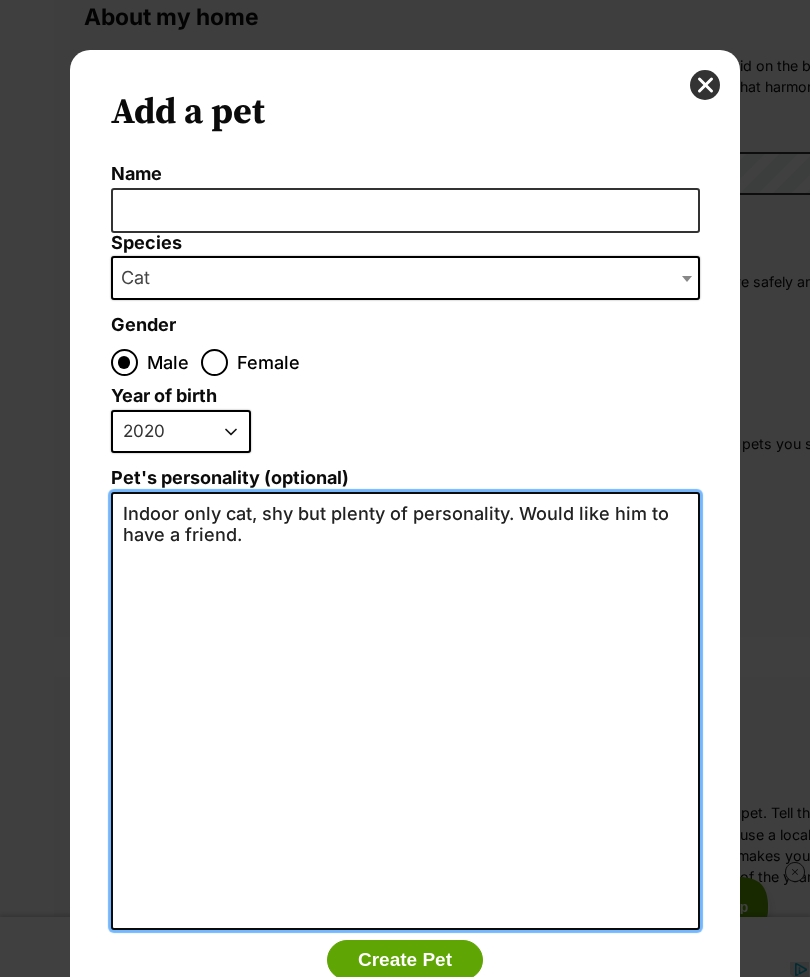 scroll, scrollTop: 0, scrollLeft: 0, axis: both 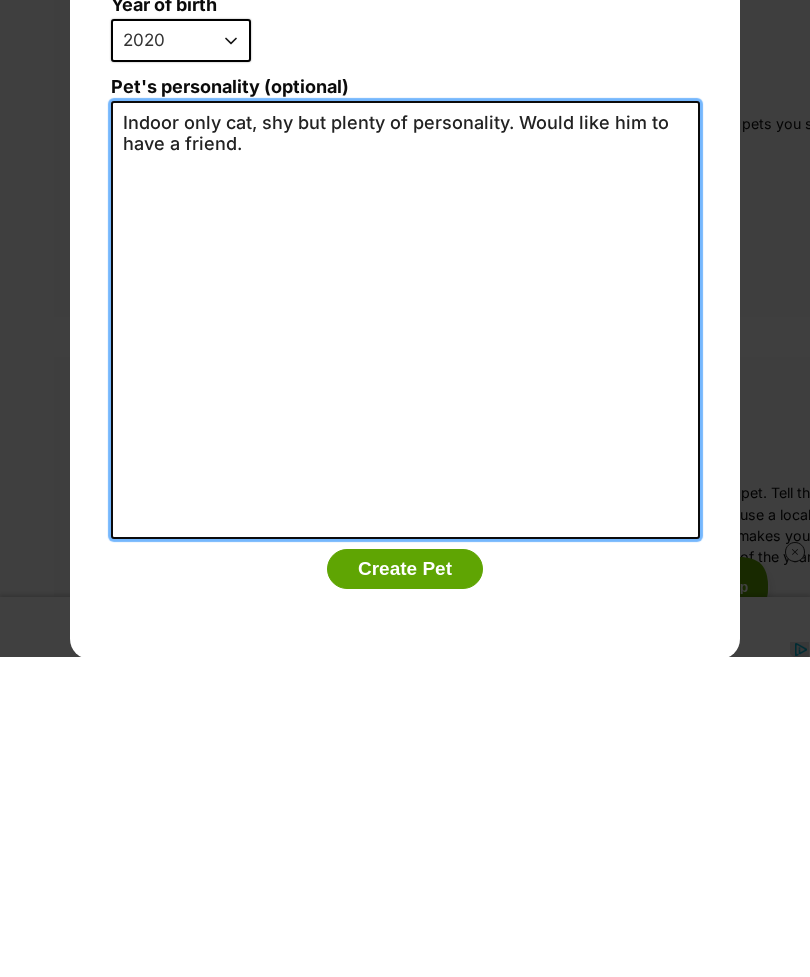 click on "Indoor only cat, shy but plenty of personality. Would like him to have a friend." at bounding box center [405, 640] 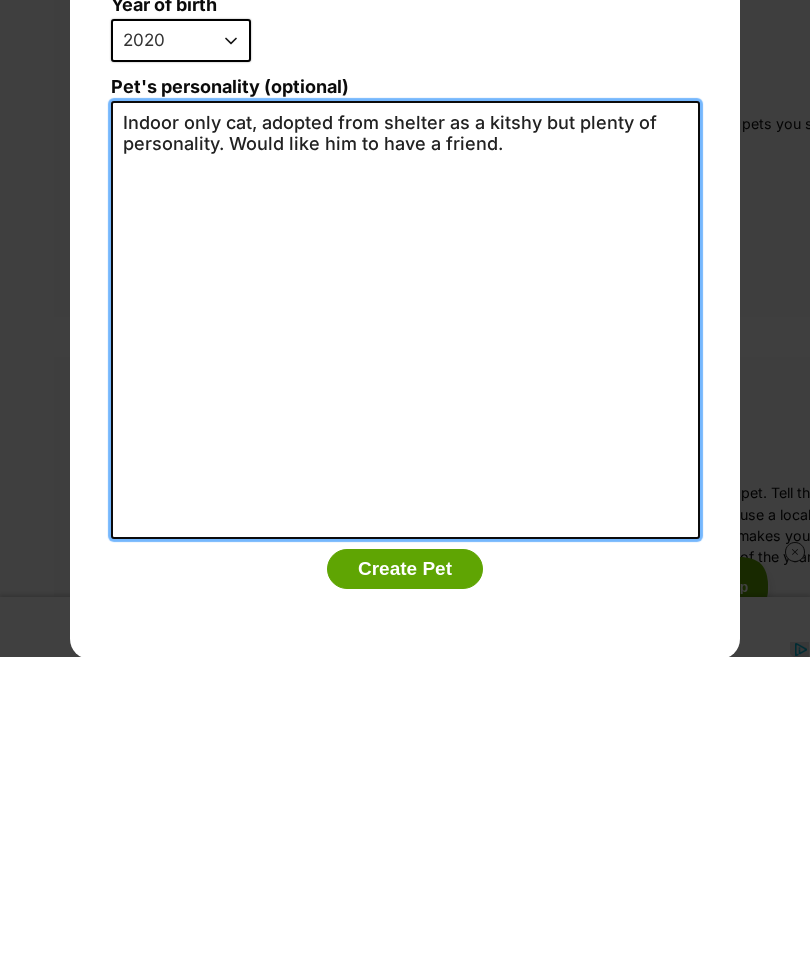 scroll, scrollTop: 0, scrollLeft: 0, axis: both 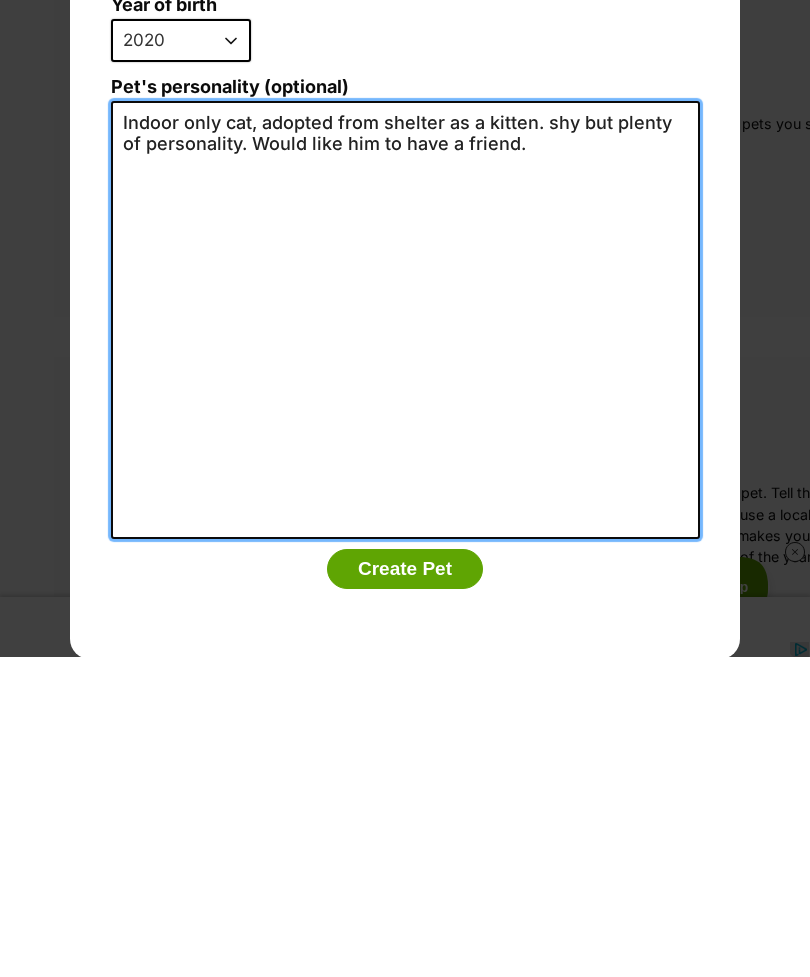 click on "Indoor only cat, adopted from shelter as a kitten. shy but plenty of personality. Would like him to have a friend." at bounding box center (405, 640) 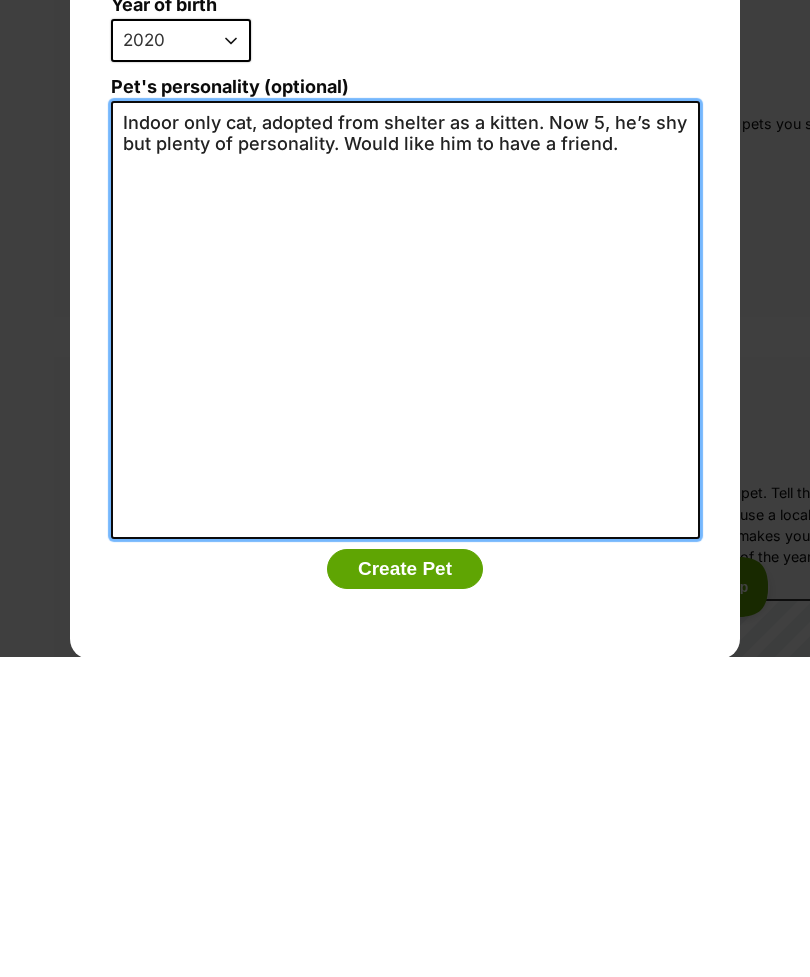 click on "Indoor only cat, adopted from shelter as a kitten. Now 5, he’s shy but plenty of personality. Would like him to have a friend." at bounding box center [405, 640] 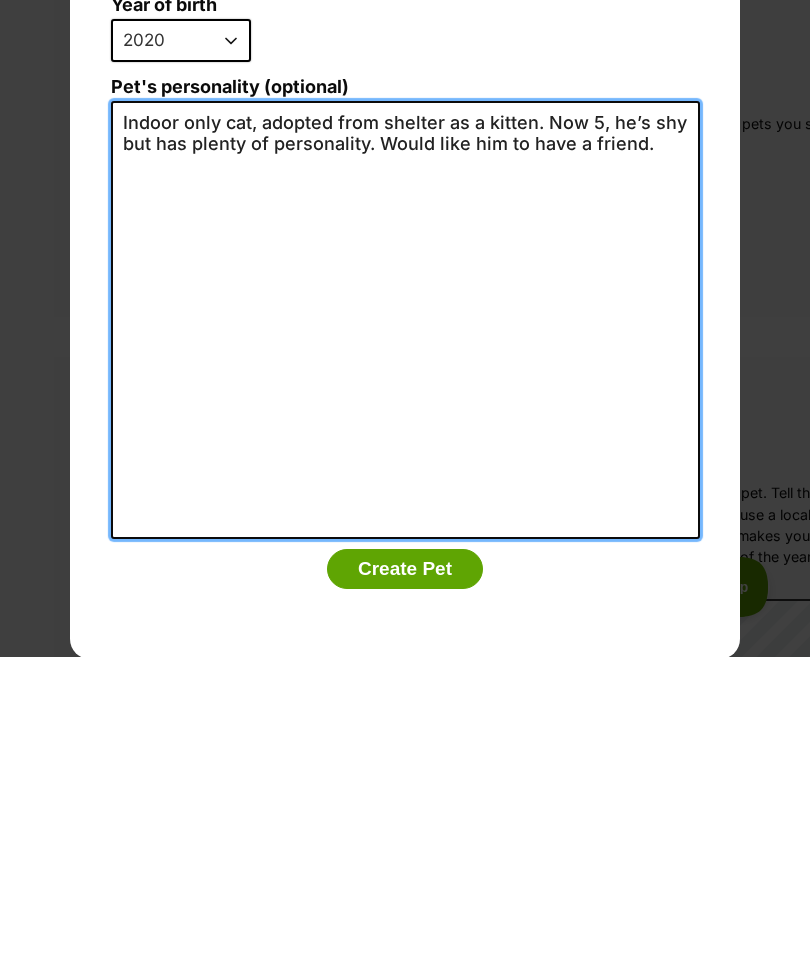 click on "Indoor only cat, adopted from shelter as a kitten. Now 5, he’s shy but has plenty of personality. Would like him to have a friend." at bounding box center [405, 640] 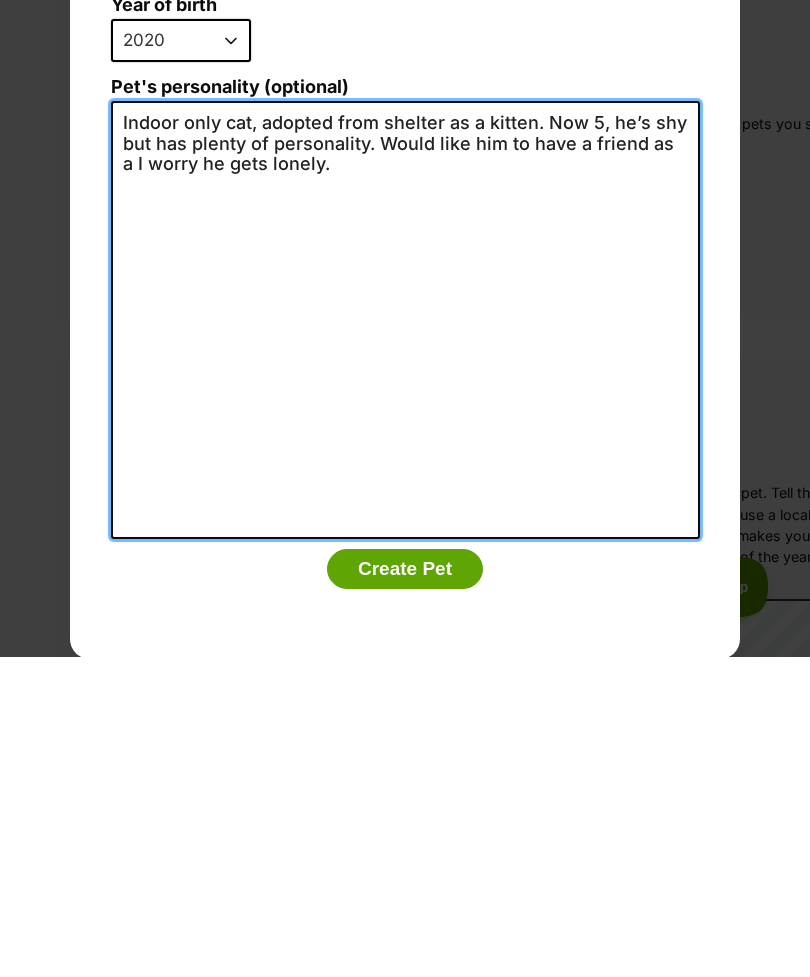 click on "Indoor only cat, adopted from shelter as a kitten. Now 5, he’s shy but has plenty of personality. Would like him to have a friend as a I worry he gets lonely." at bounding box center (405, 640) 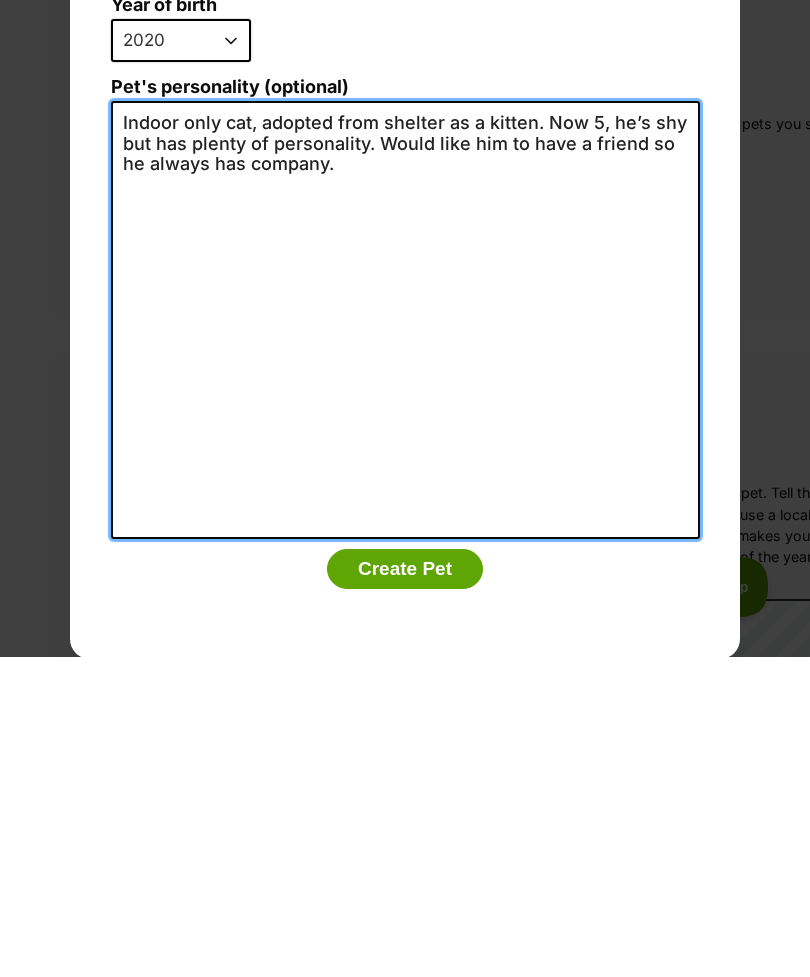 type on "Indoor only cat, adopted from shelter as a kitten. Now 5, he’s shy but has plenty of personality. Would like him to have a friend so he always has company." 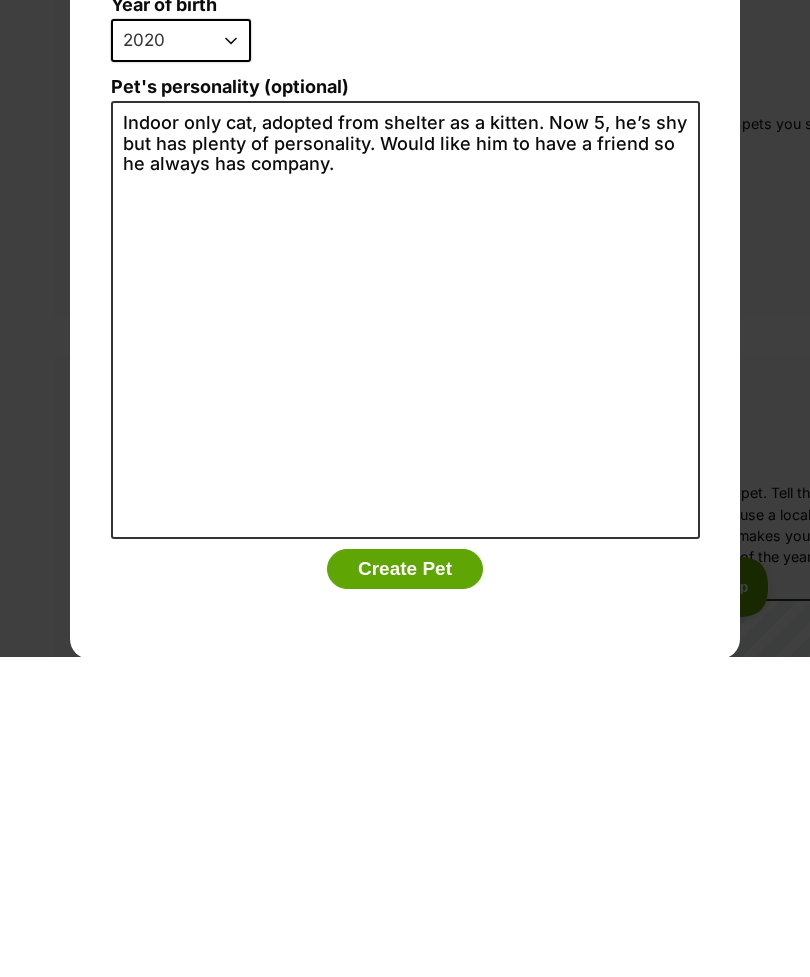 click on "Create Pet" at bounding box center [405, 889] 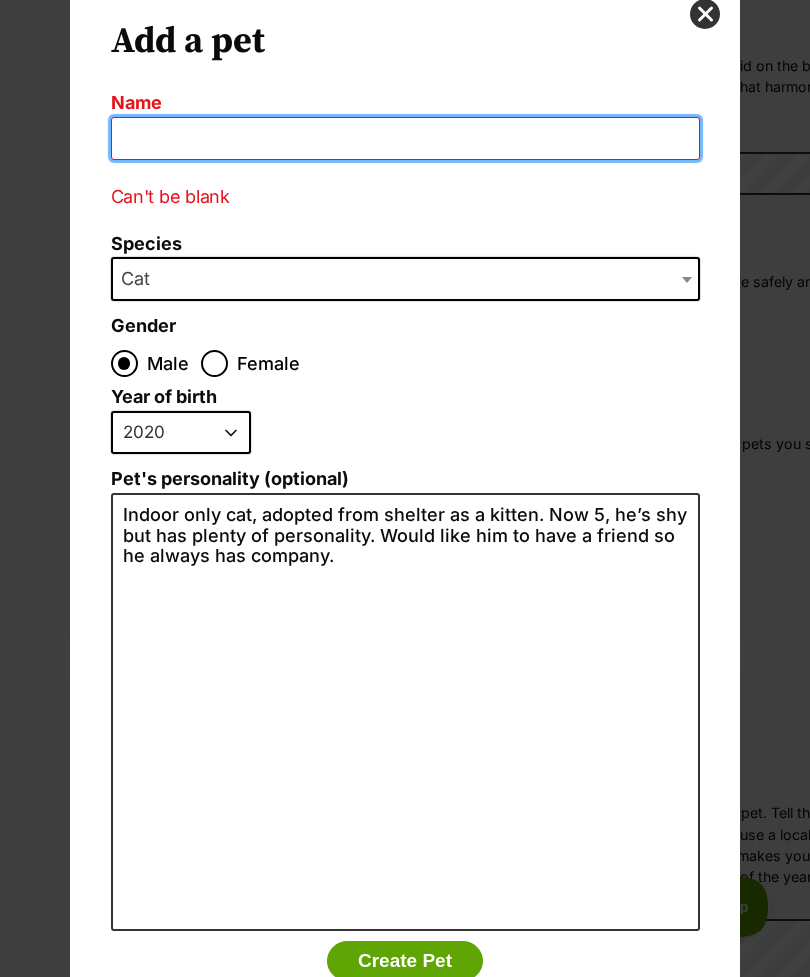 click on "Name" at bounding box center [405, 138] 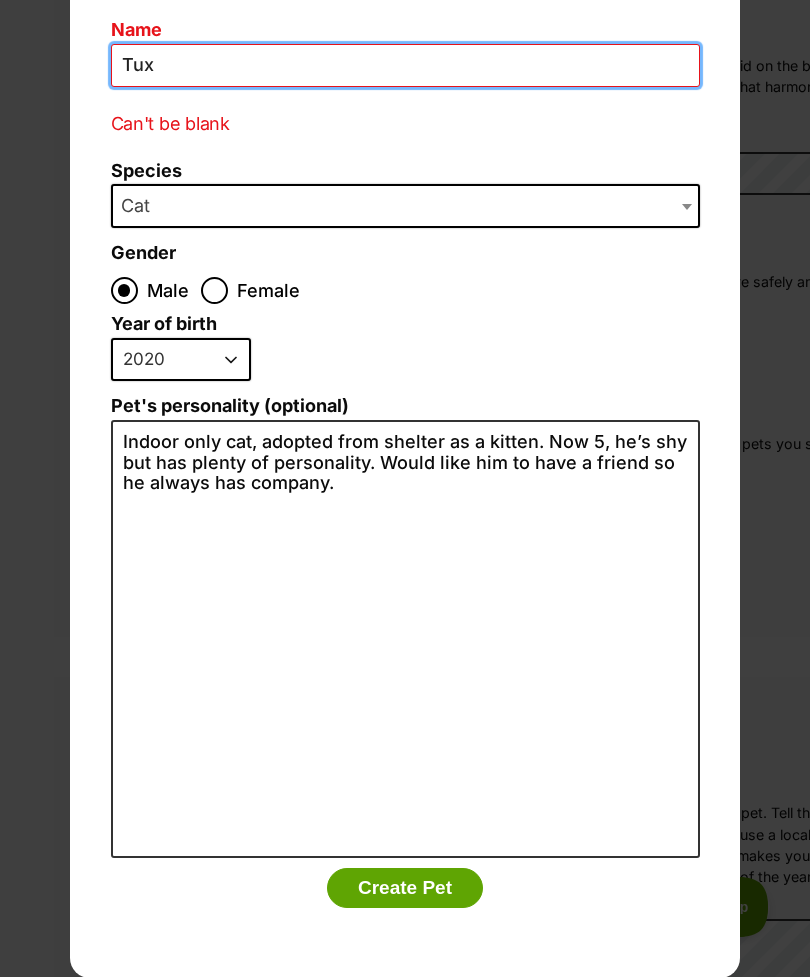 scroll, scrollTop: 143, scrollLeft: 0, axis: vertical 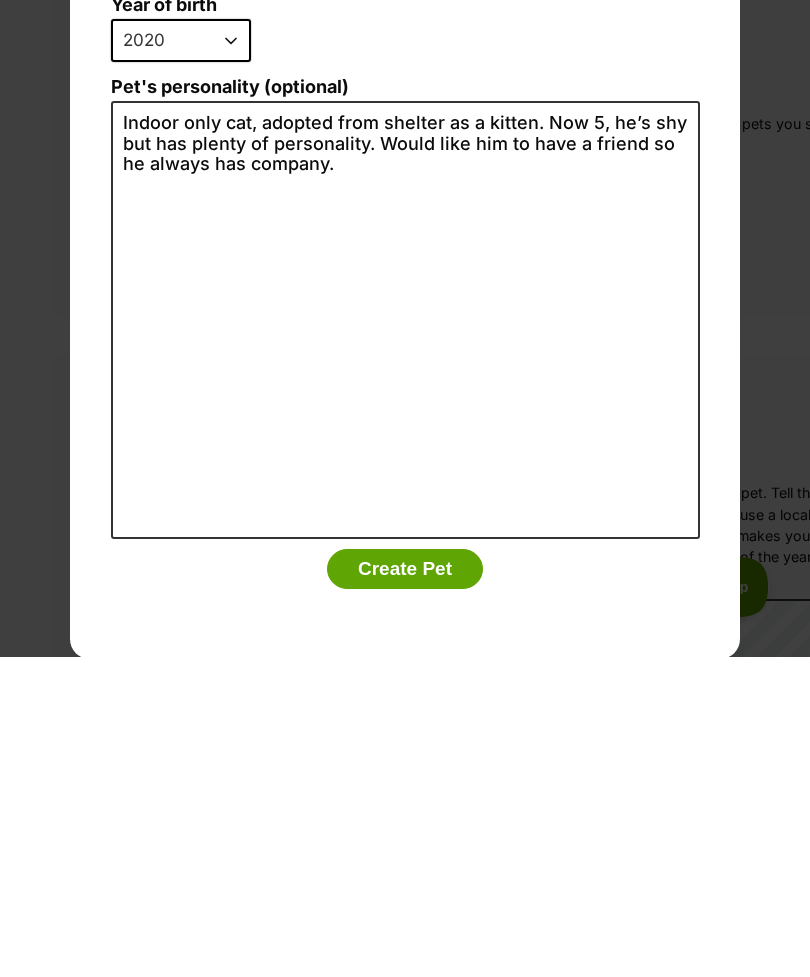 type on "Tux" 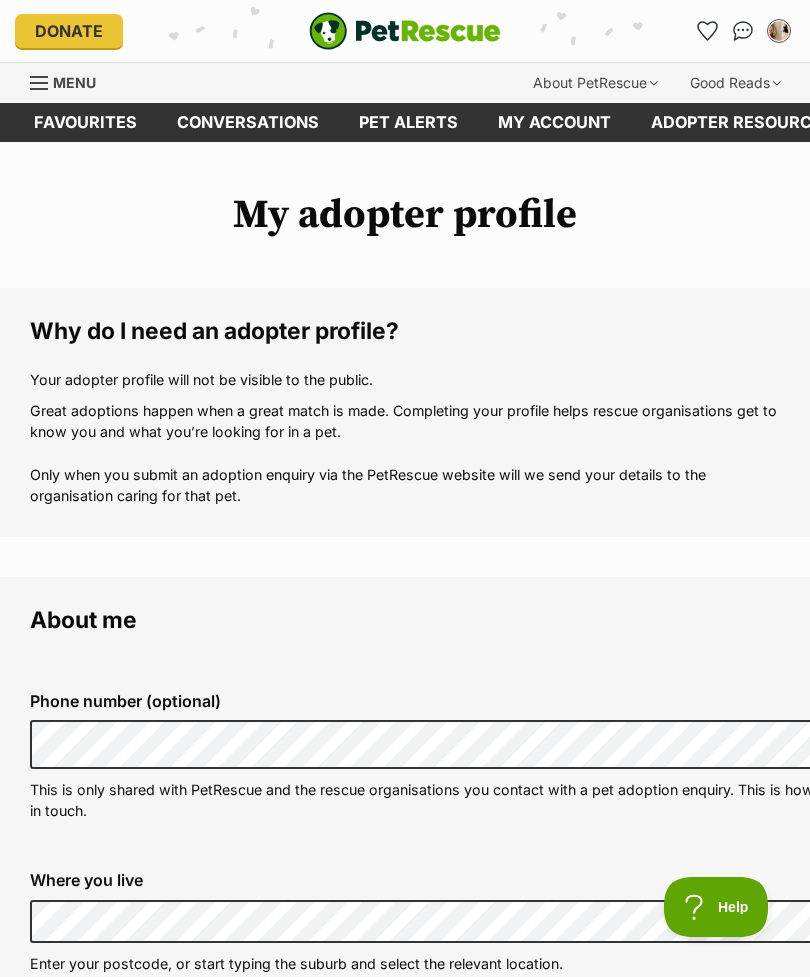 scroll, scrollTop: 1770, scrollLeft: 0, axis: vertical 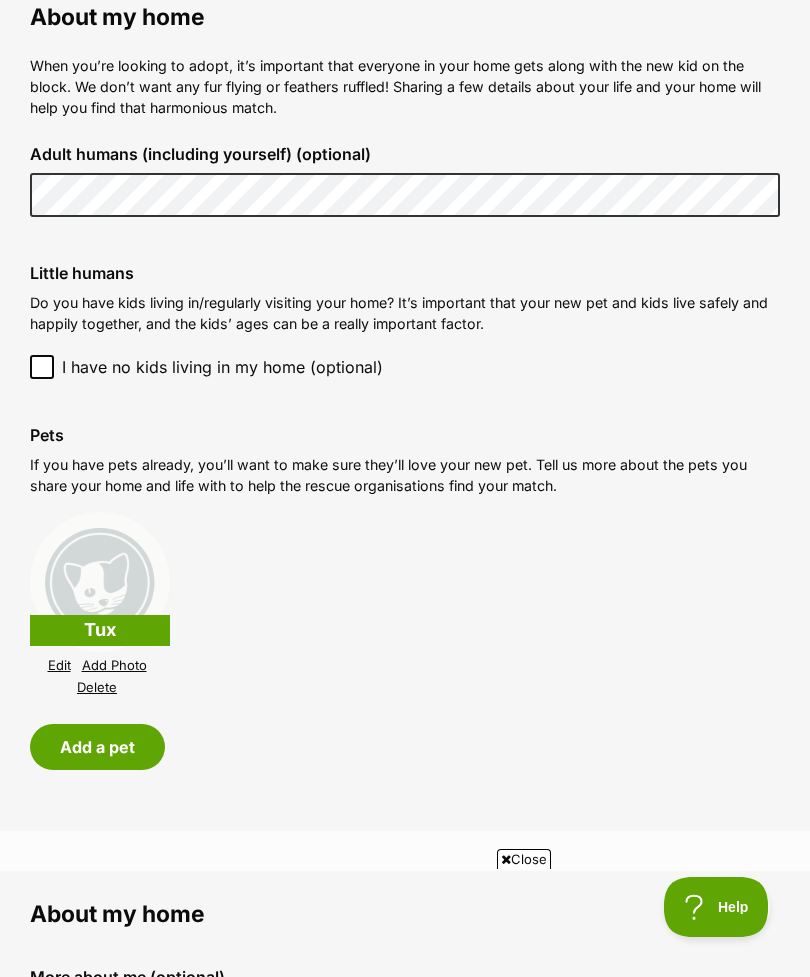 click on "Add Photo" at bounding box center [114, 665] 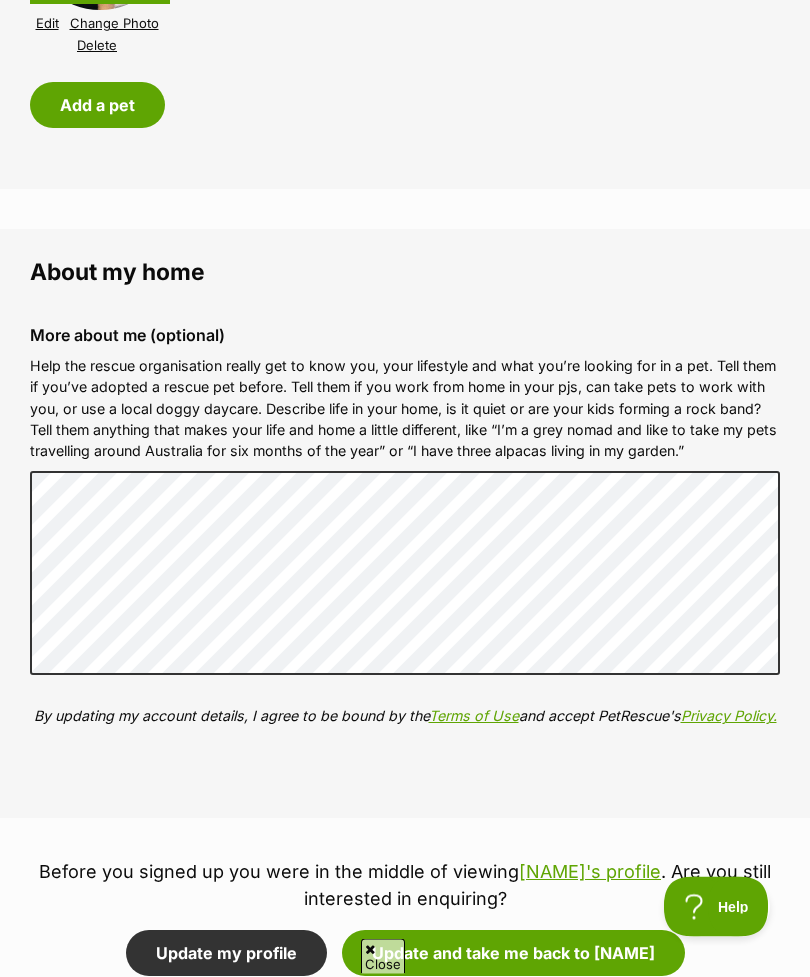scroll, scrollTop: 2412, scrollLeft: 0, axis: vertical 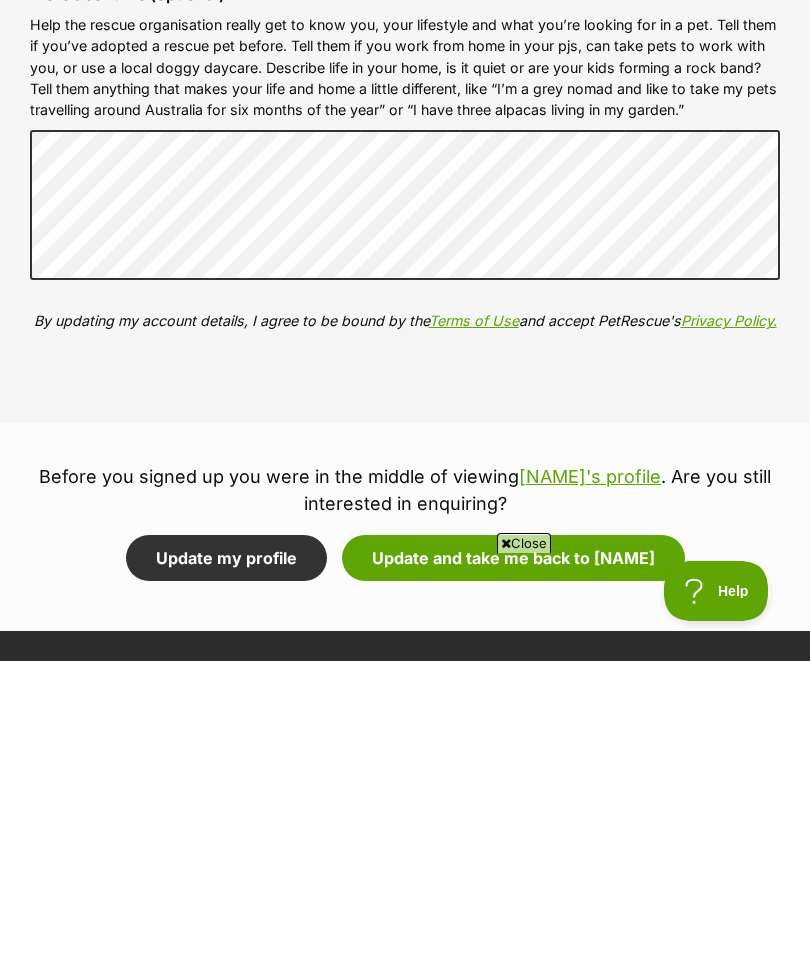 click on "Update and take me back to Lady Stella" at bounding box center [513, 874] 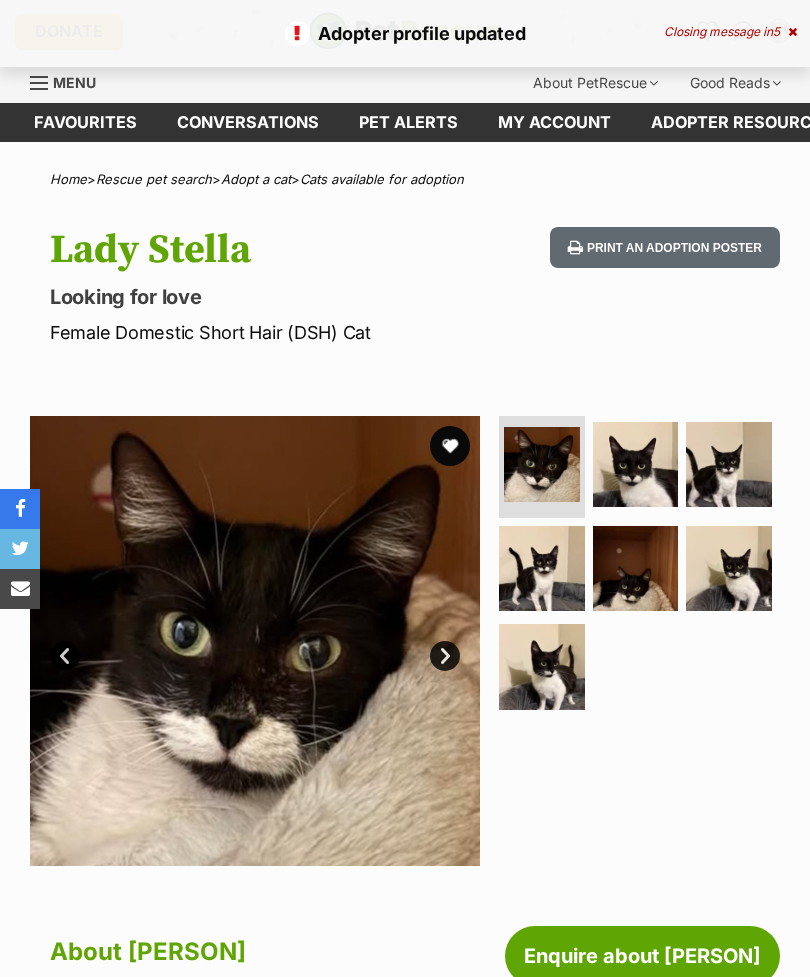 scroll, scrollTop: 0, scrollLeft: 0, axis: both 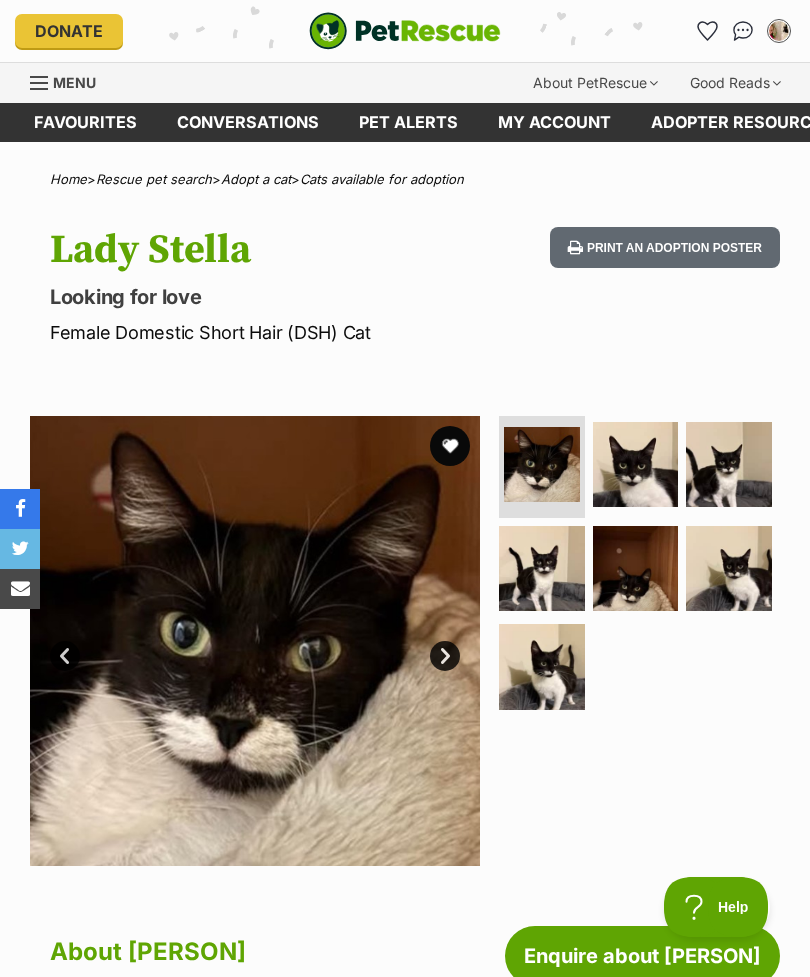 click on "Next" at bounding box center [445, 656] 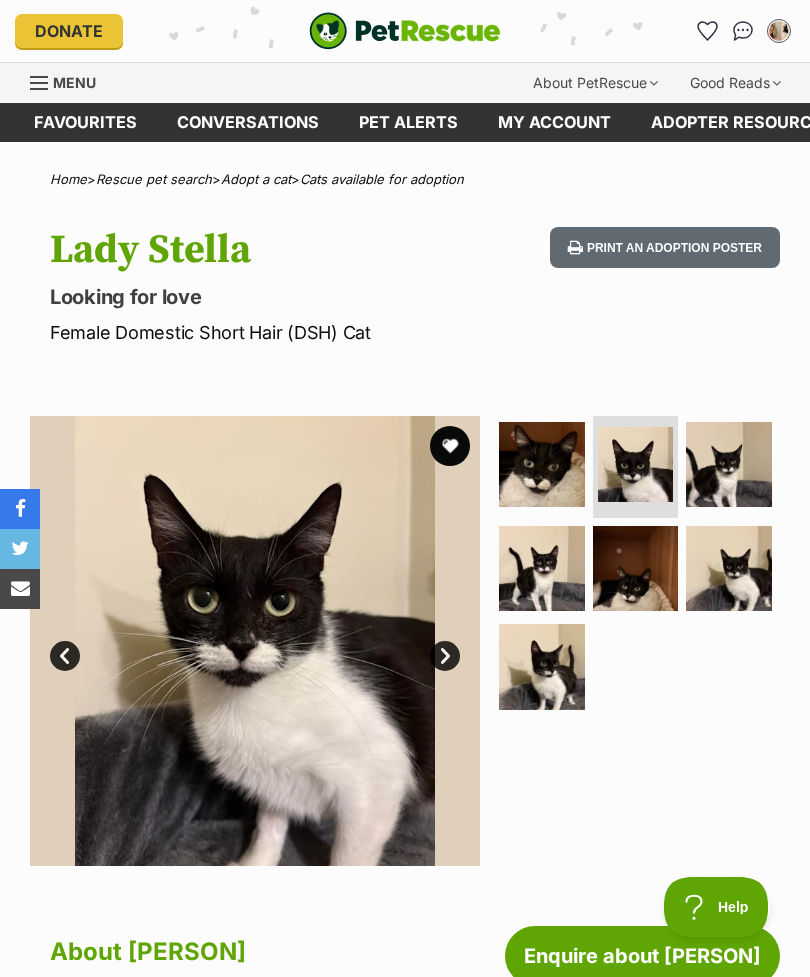 click at bounding box center [729, 465] 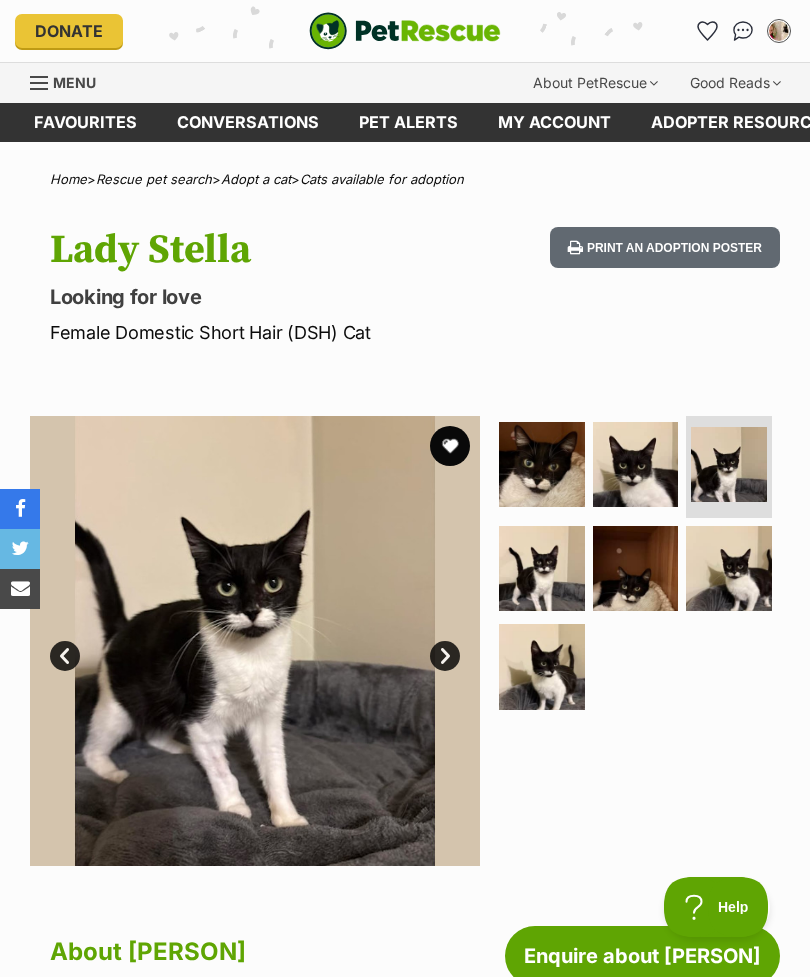 click at bounding box center (636, 569) 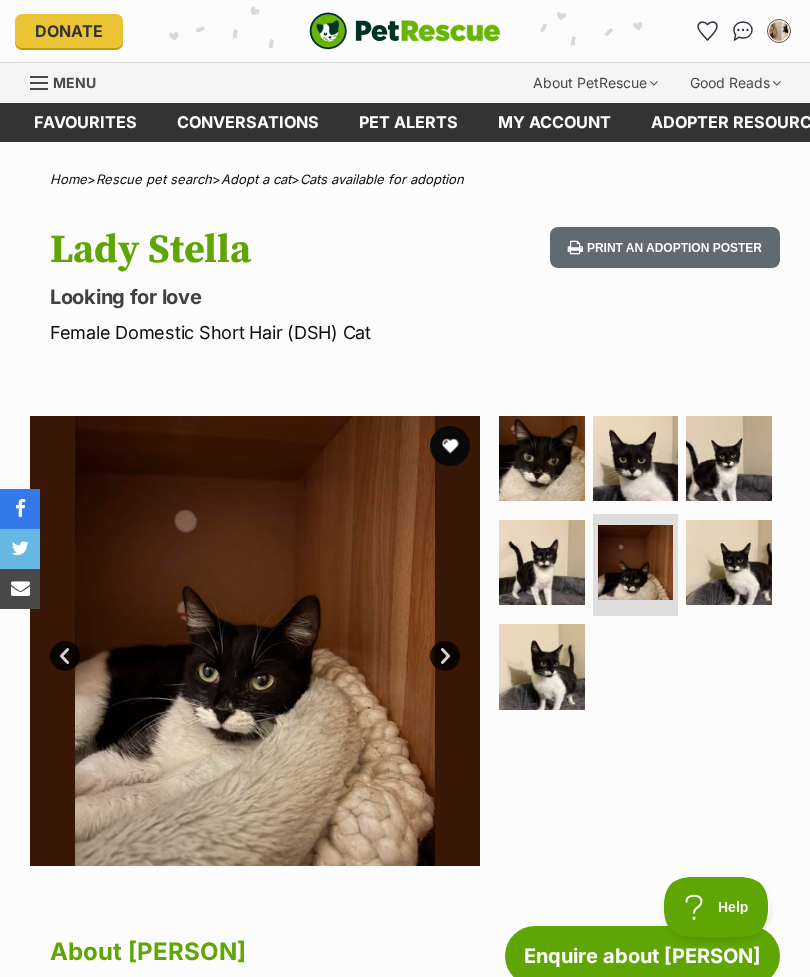 click at bounding box center (729, 563) 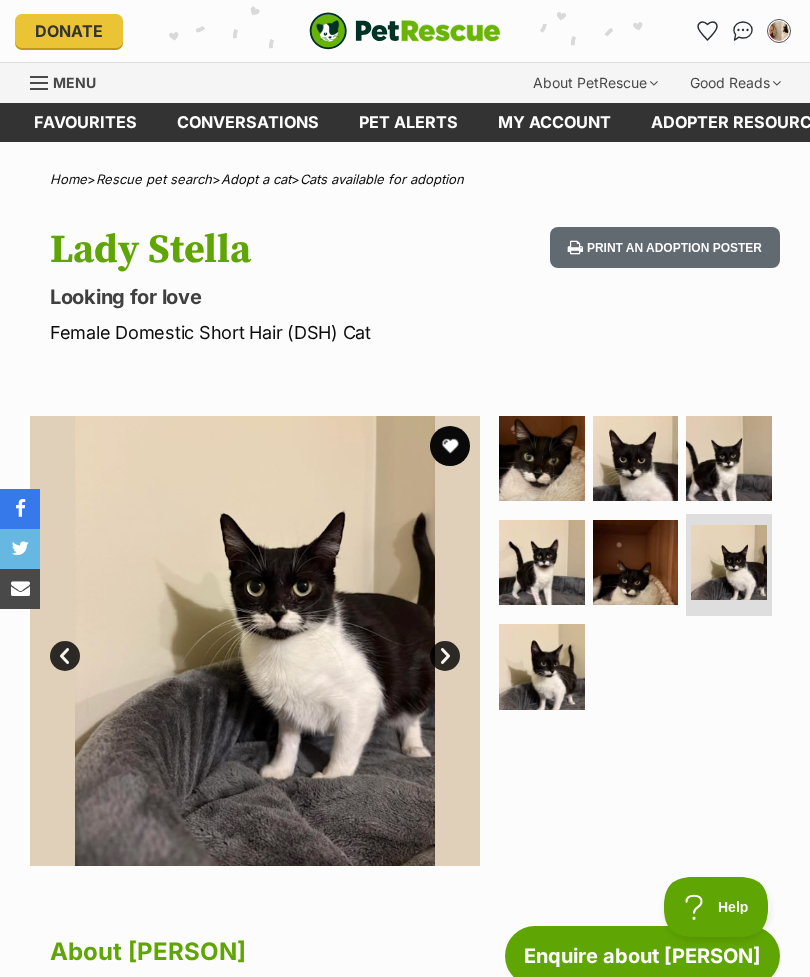 click at bounding box center (542, 667) 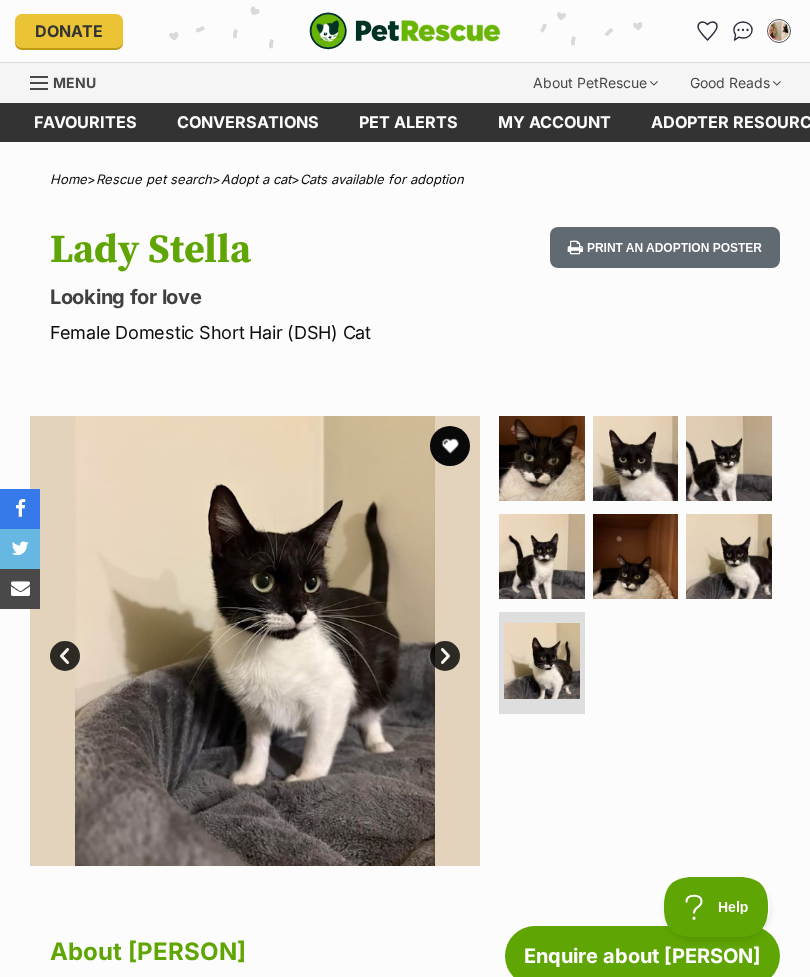 scroll, scrollTop: 0, scrollLeft: 0, axis: both 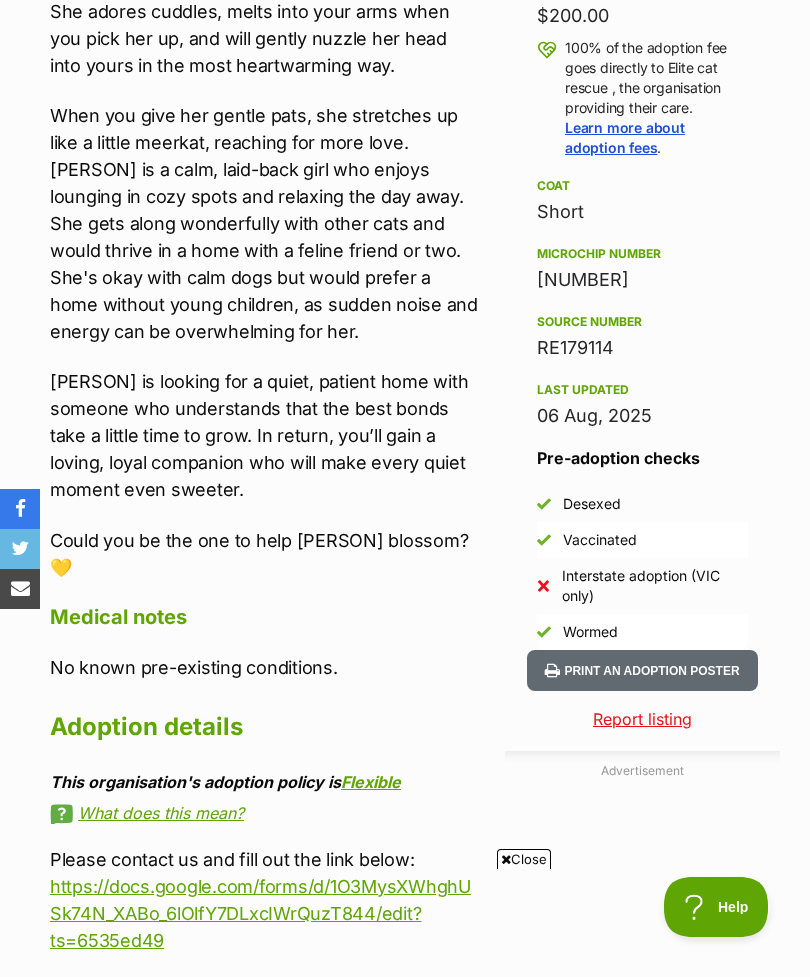 click on "What does this mean?" at bounding box center (265, 813) 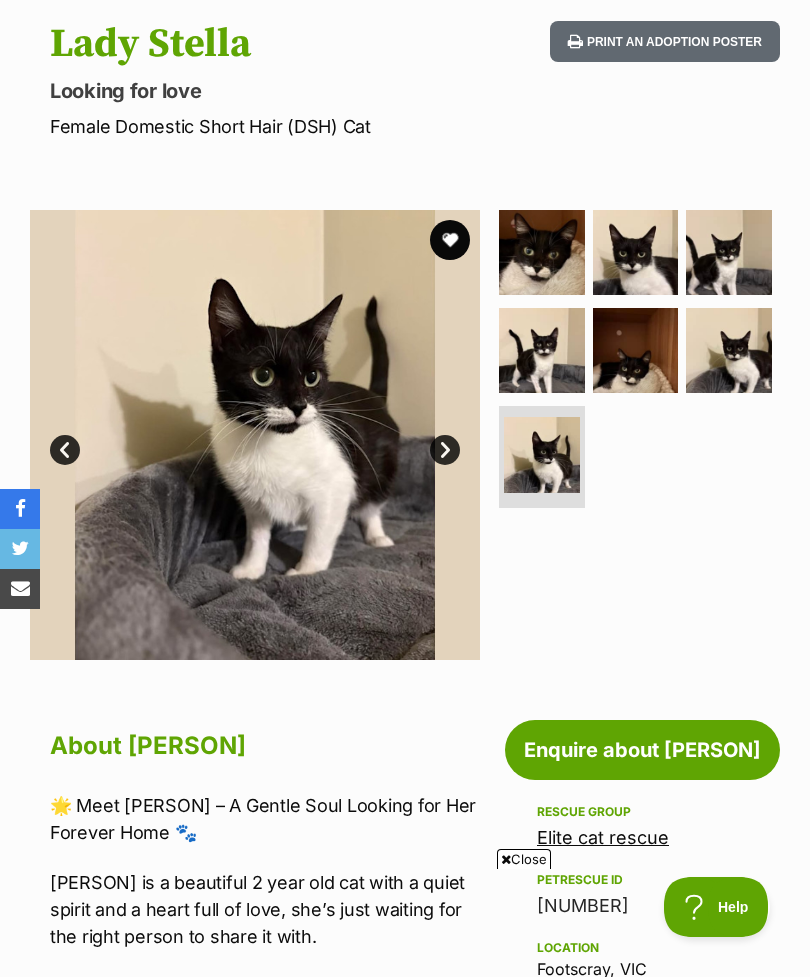 scroll, scrollTop: 0, scrollLeft: 0, axis: both 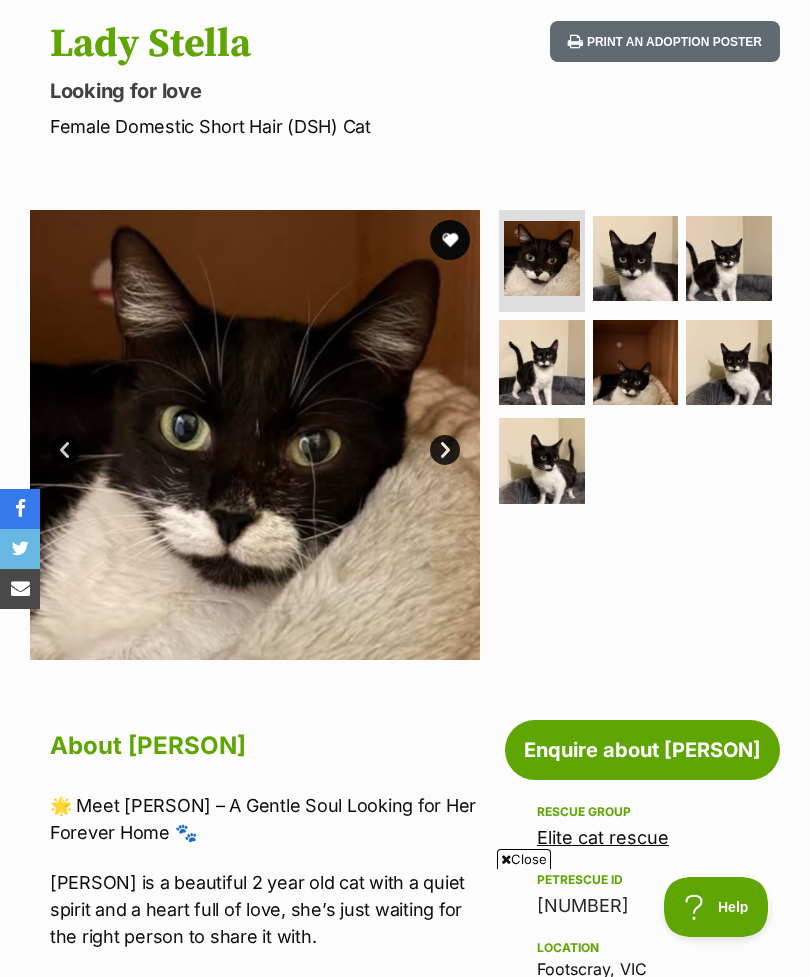 click on "Next" at bounding box center (445, 450) 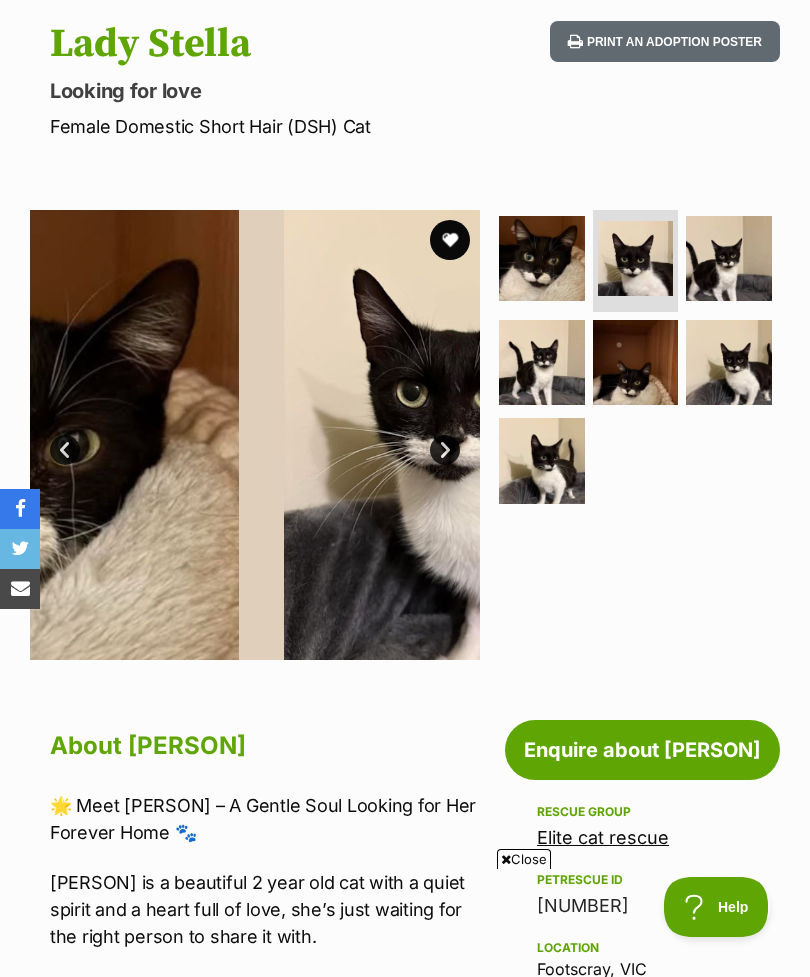 click on "Next" at bounding box center [445, 450] 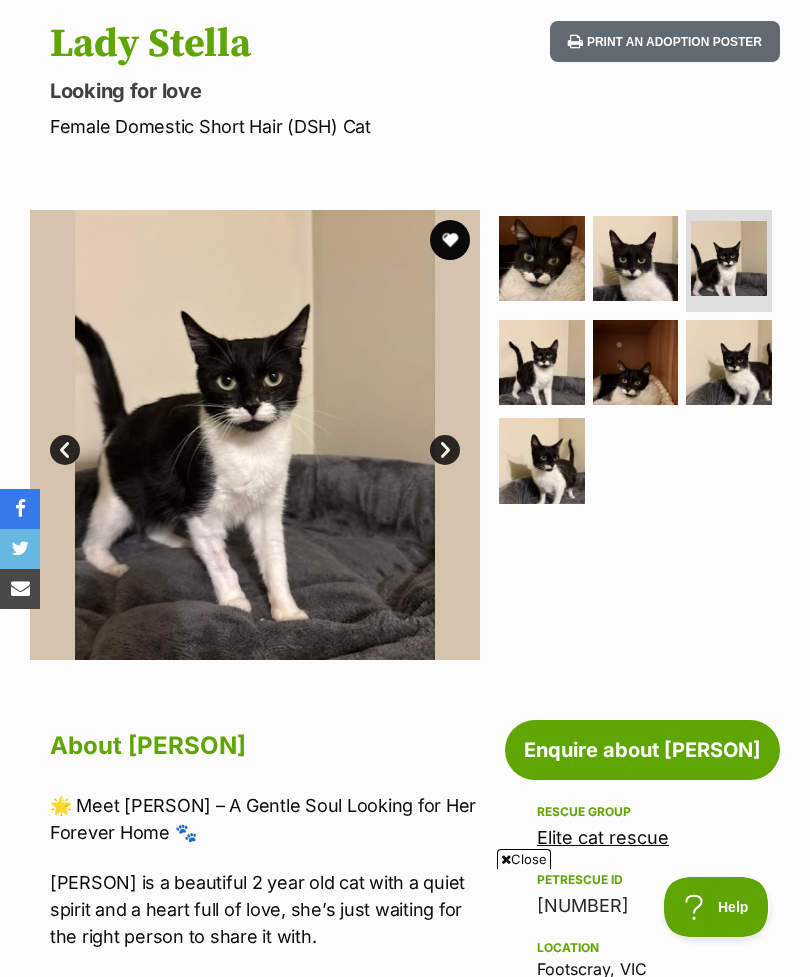 click on "Next" at bounding box center [445, 450] 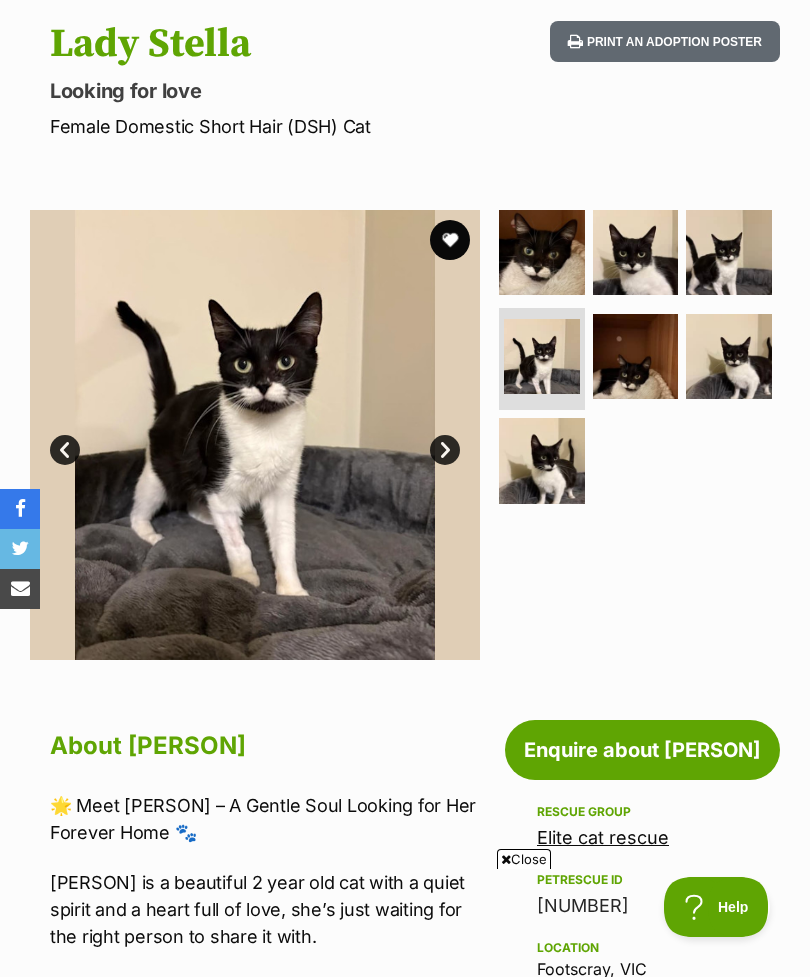 scroll, scrollTop: 0, scrollLeft: 0, axis: both 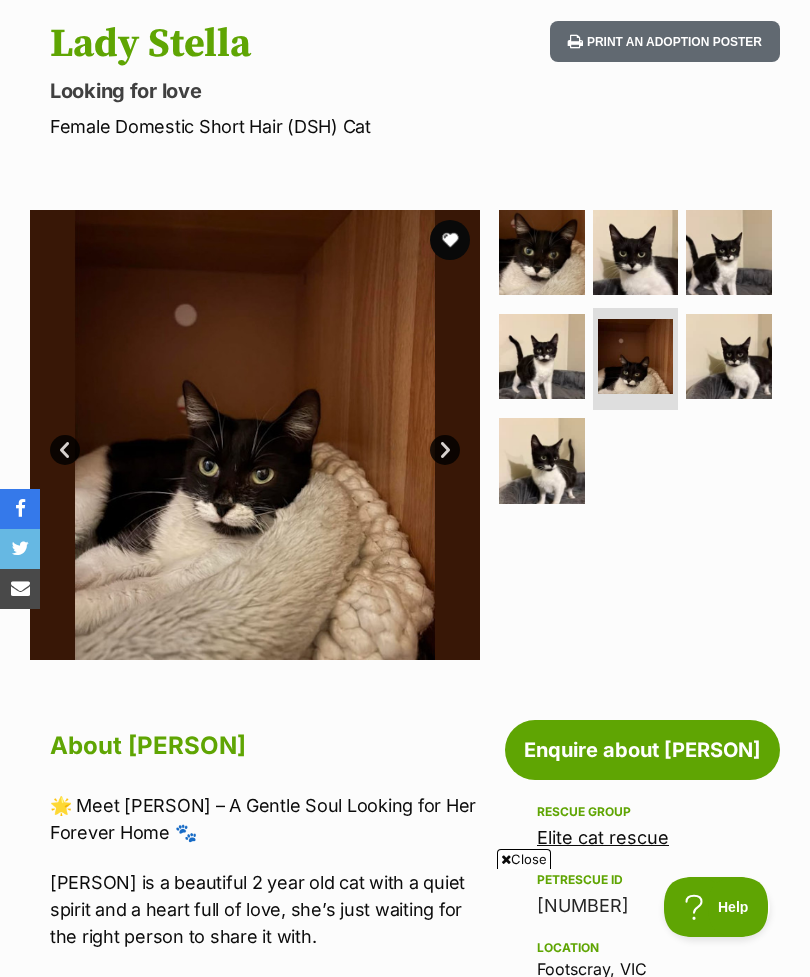 click on "Next" at bounding box center (445, 450) 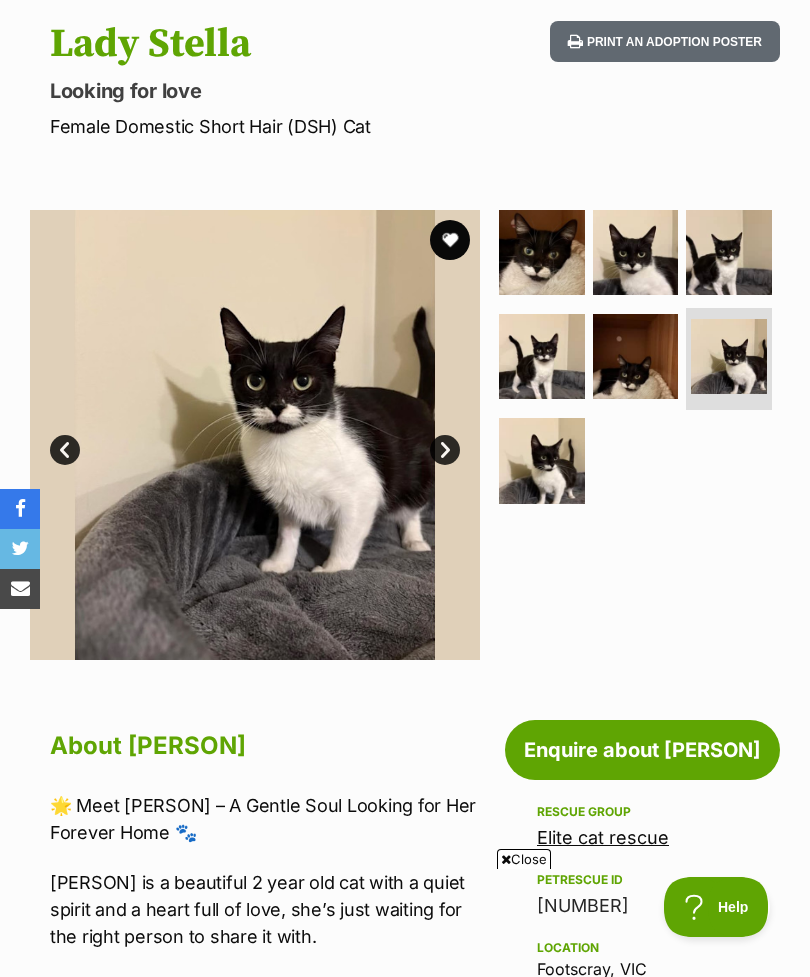 click on "Next" at bounding box center (445, 450) 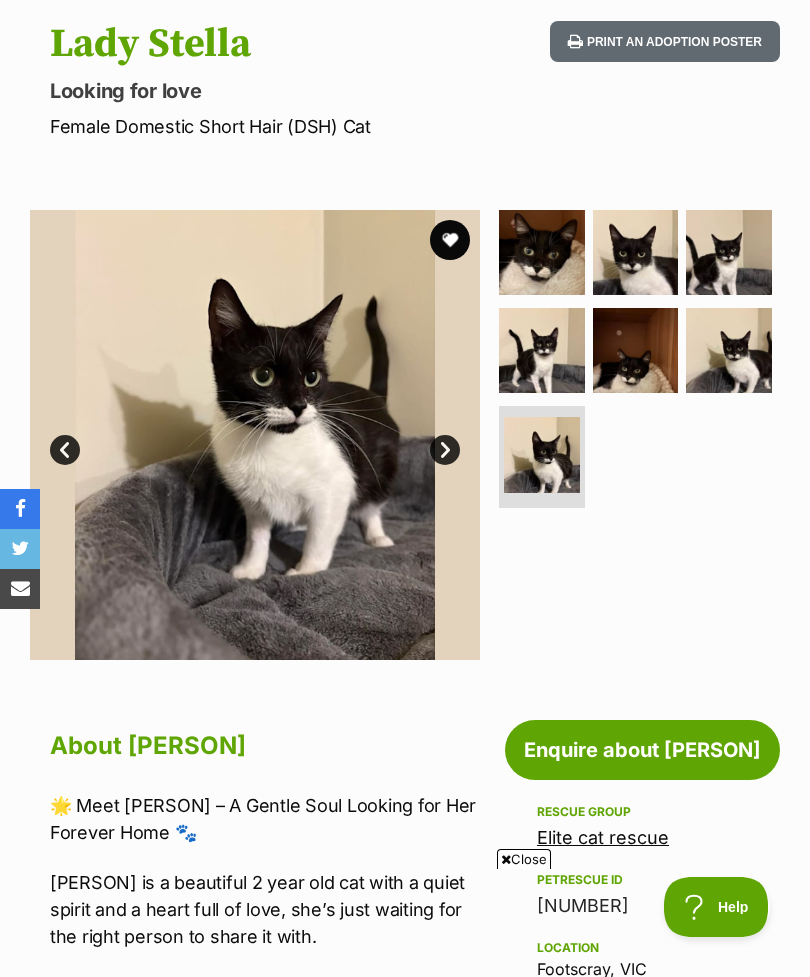 click on "Next" at bounding box center (445, 450) 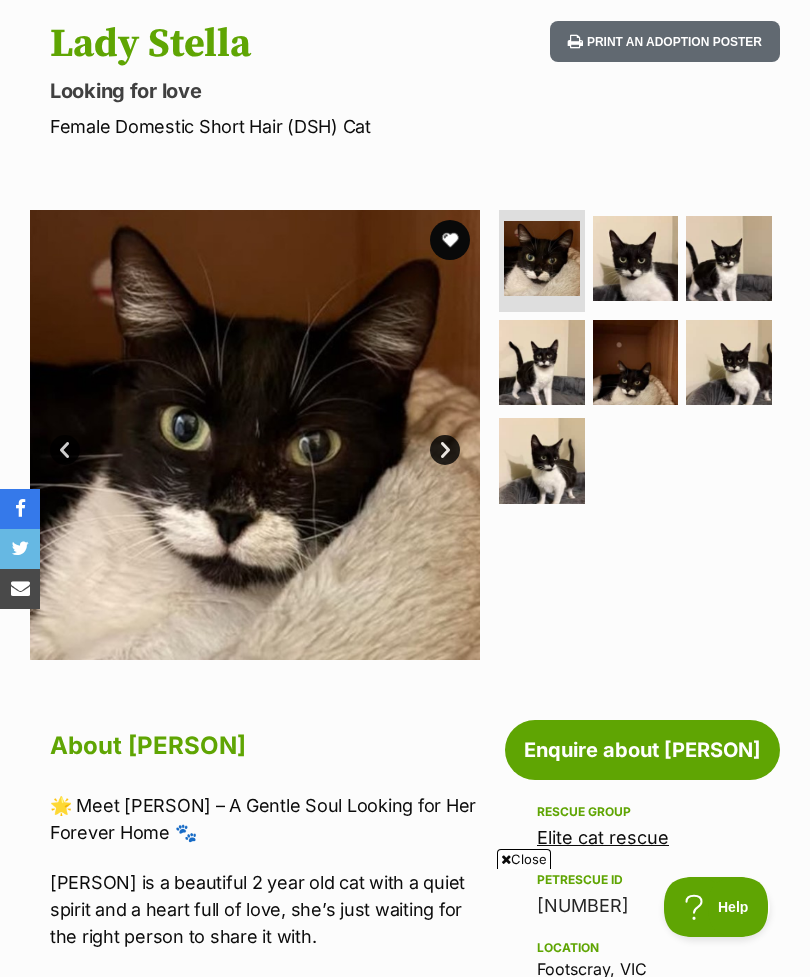 click on "Next" at bounding box center (445, 450) 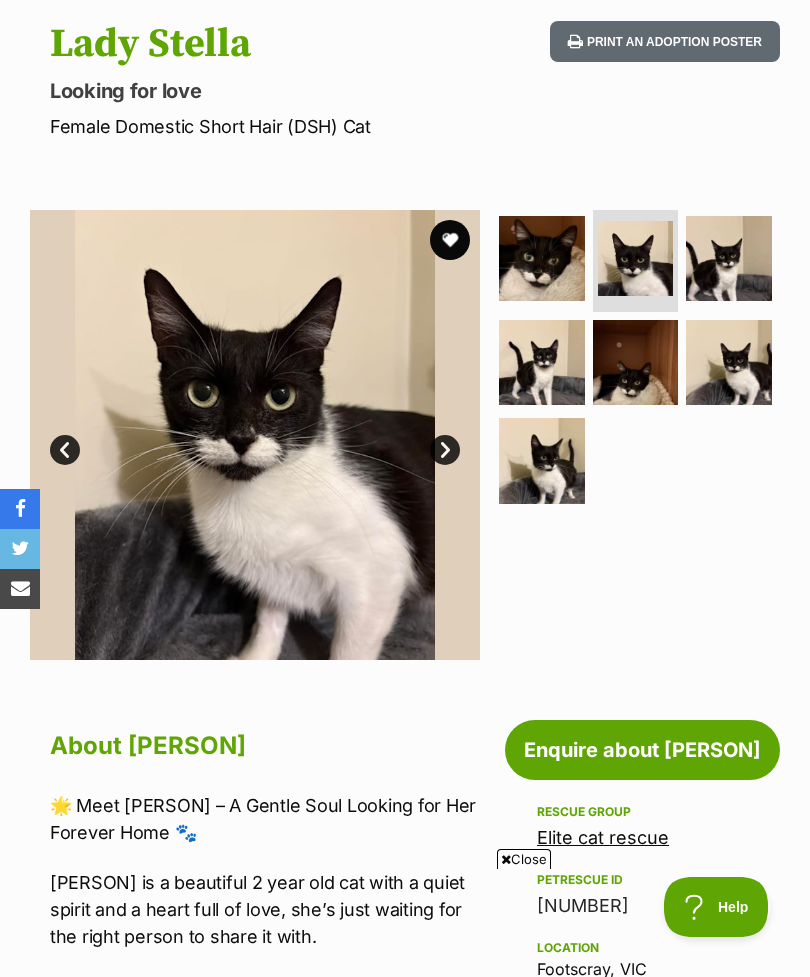 click on "Next" at bounding box center (445, 450) 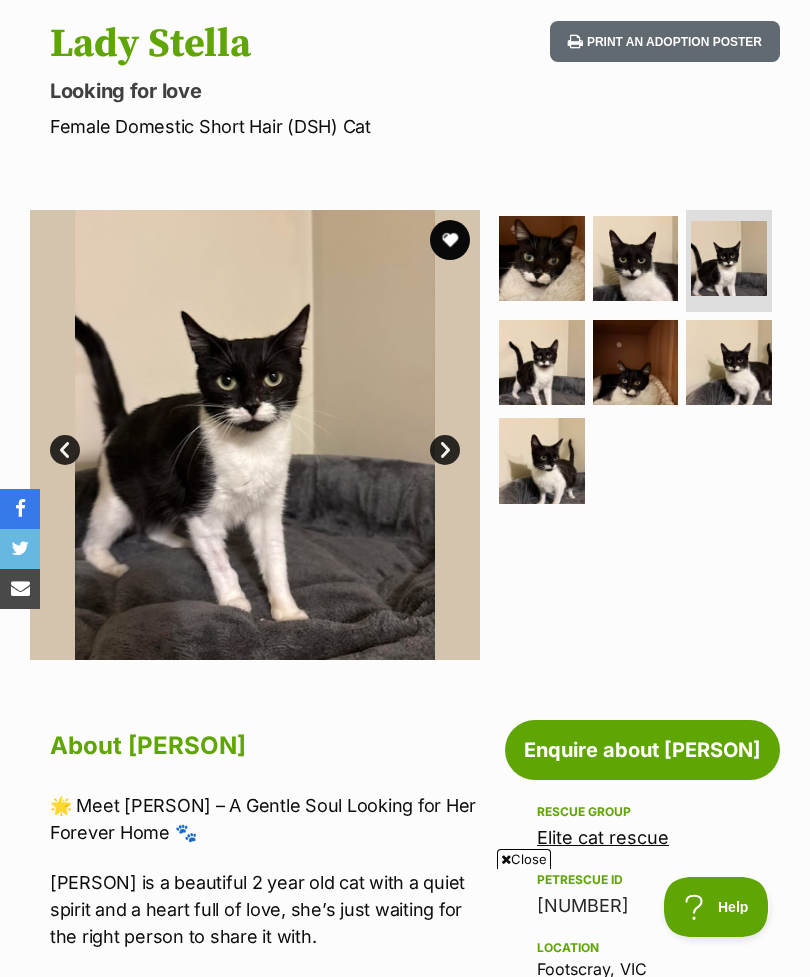 click on "Next" at bounding box center [445, 450] 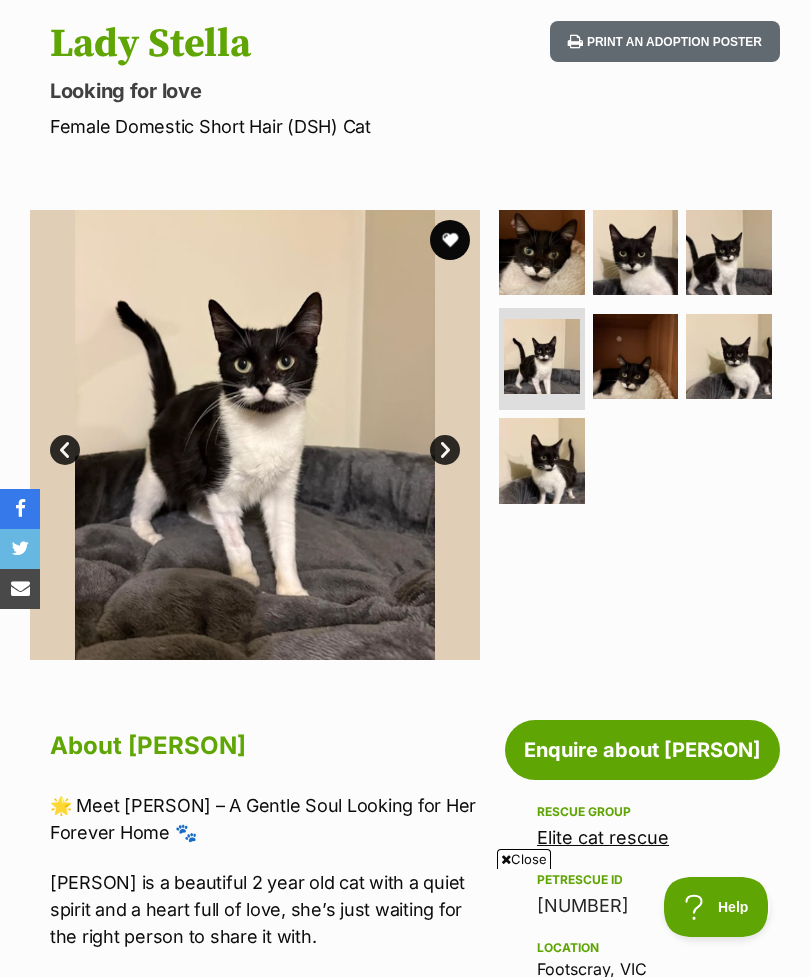 click on "Next" at bounding box center [445, 450] 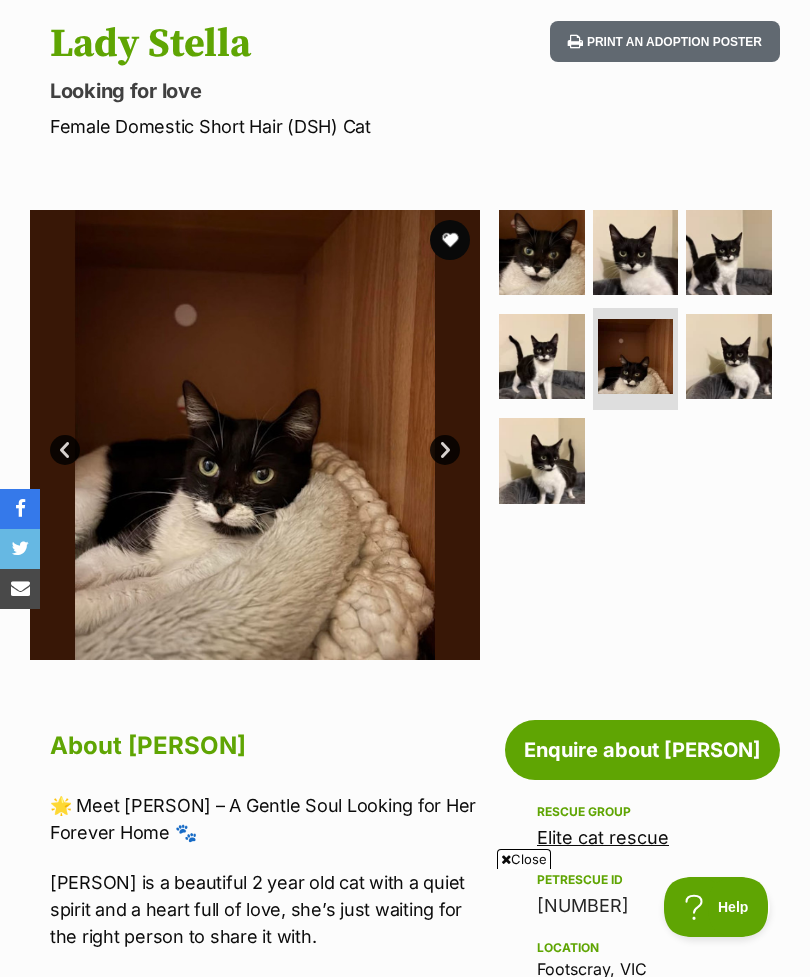 click on "Next" at bounding box center [445, 450] 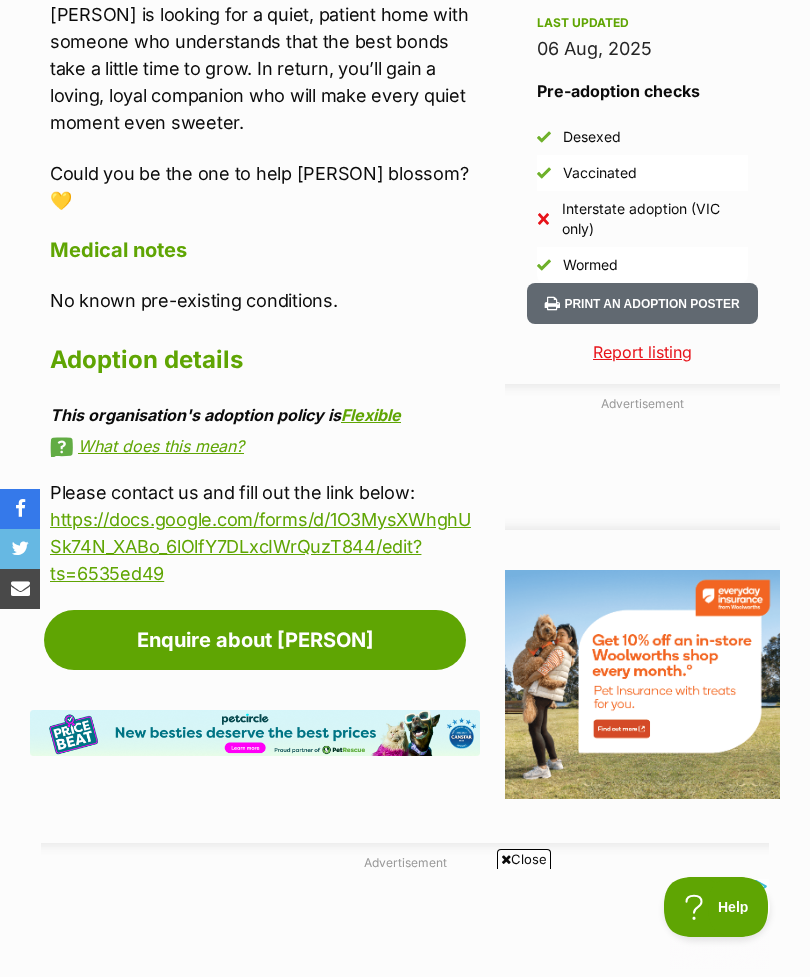 scroll, scrollTop: 0, scrollLeft: 0, axis: both 